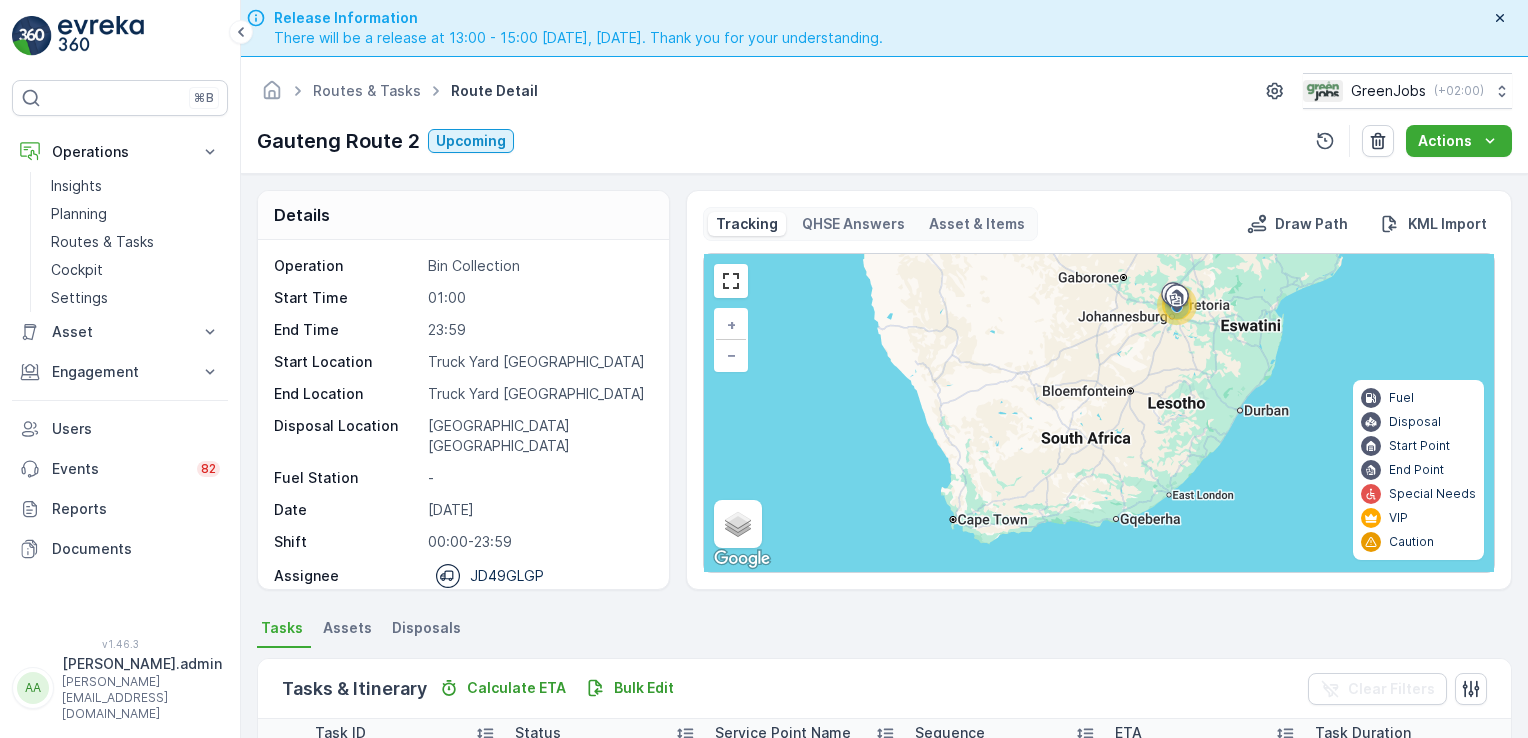 scroll, scrollTop: 0, scrollLeft: 0, axis: both 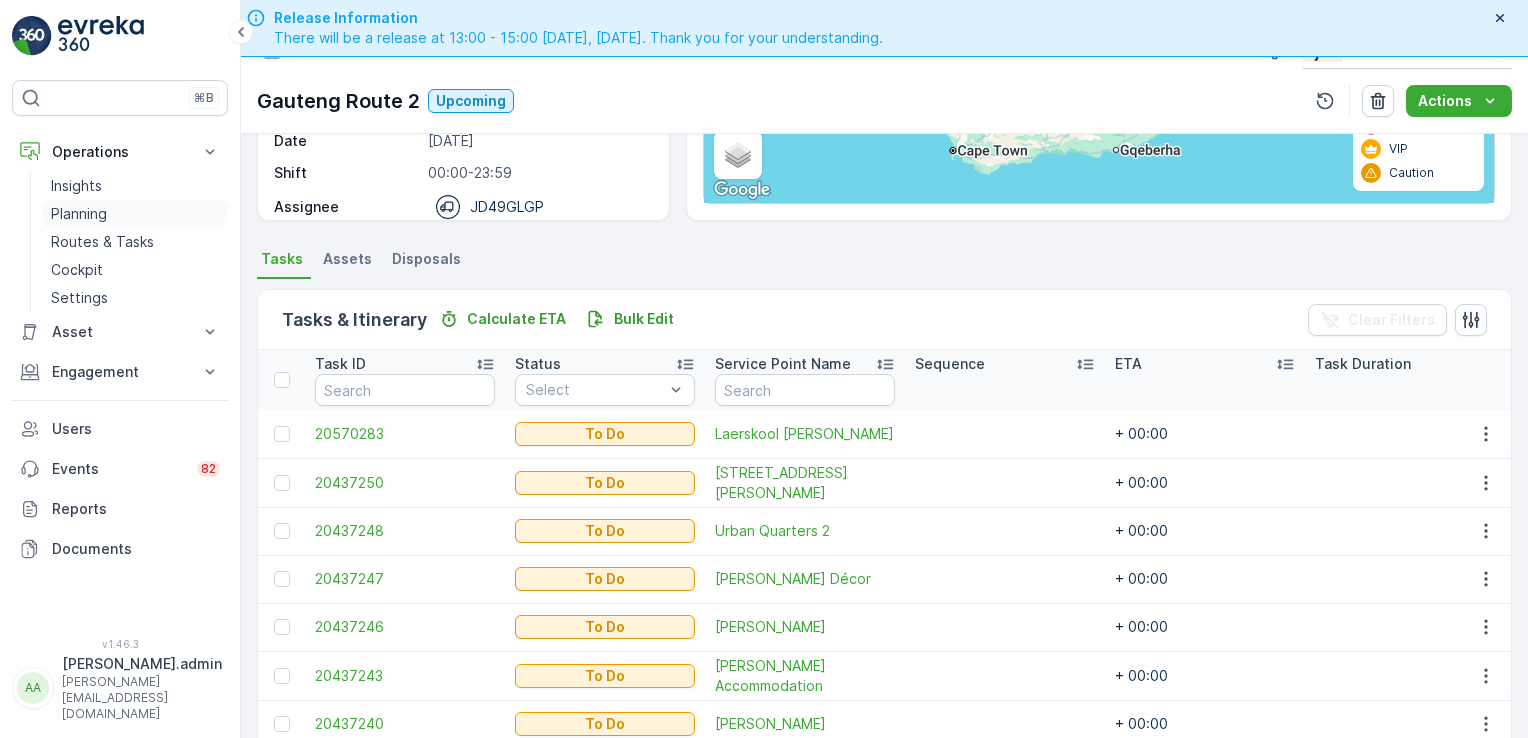 click on "Planning" at bounding box center [79, 214] 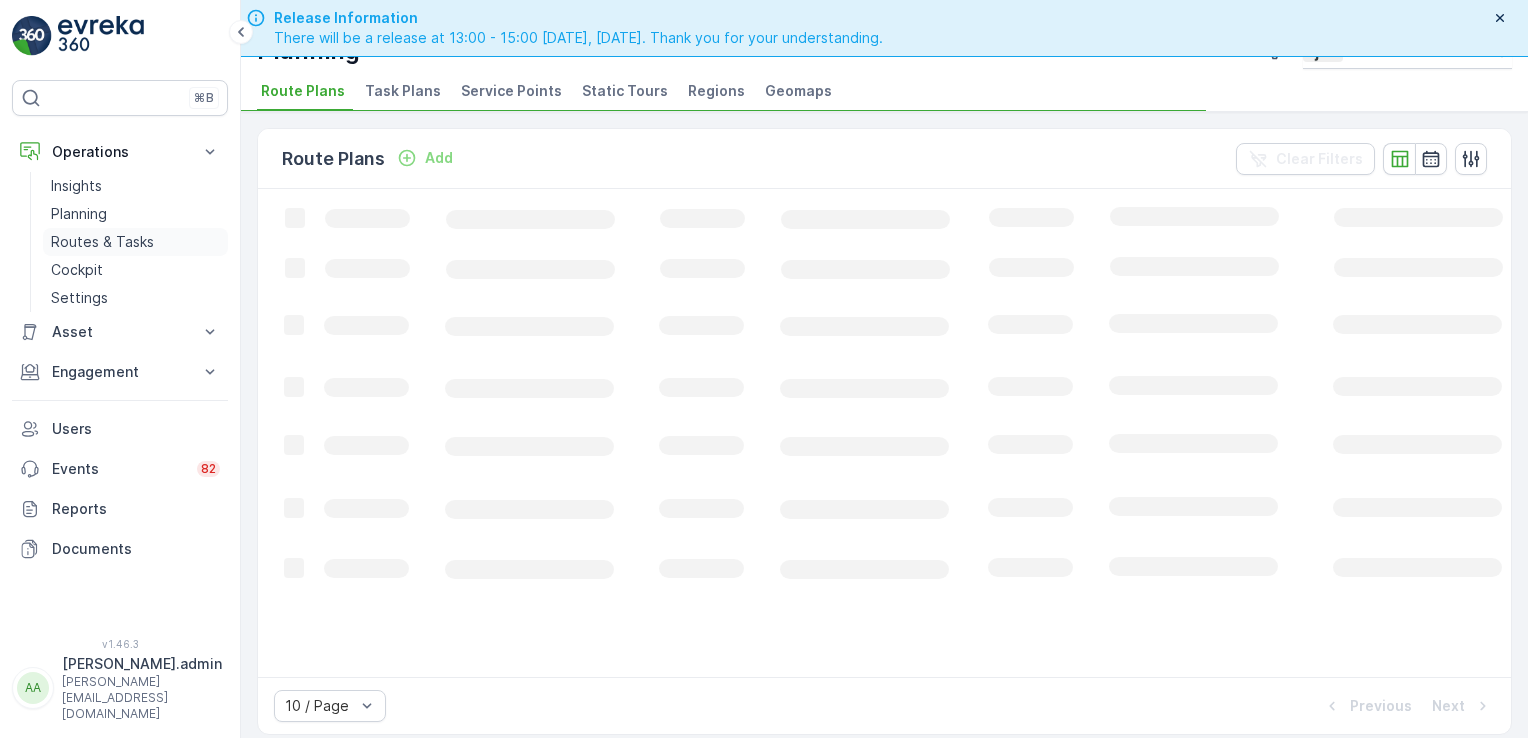 click on "Routes & Tasks" at bounding box center [102, 242] 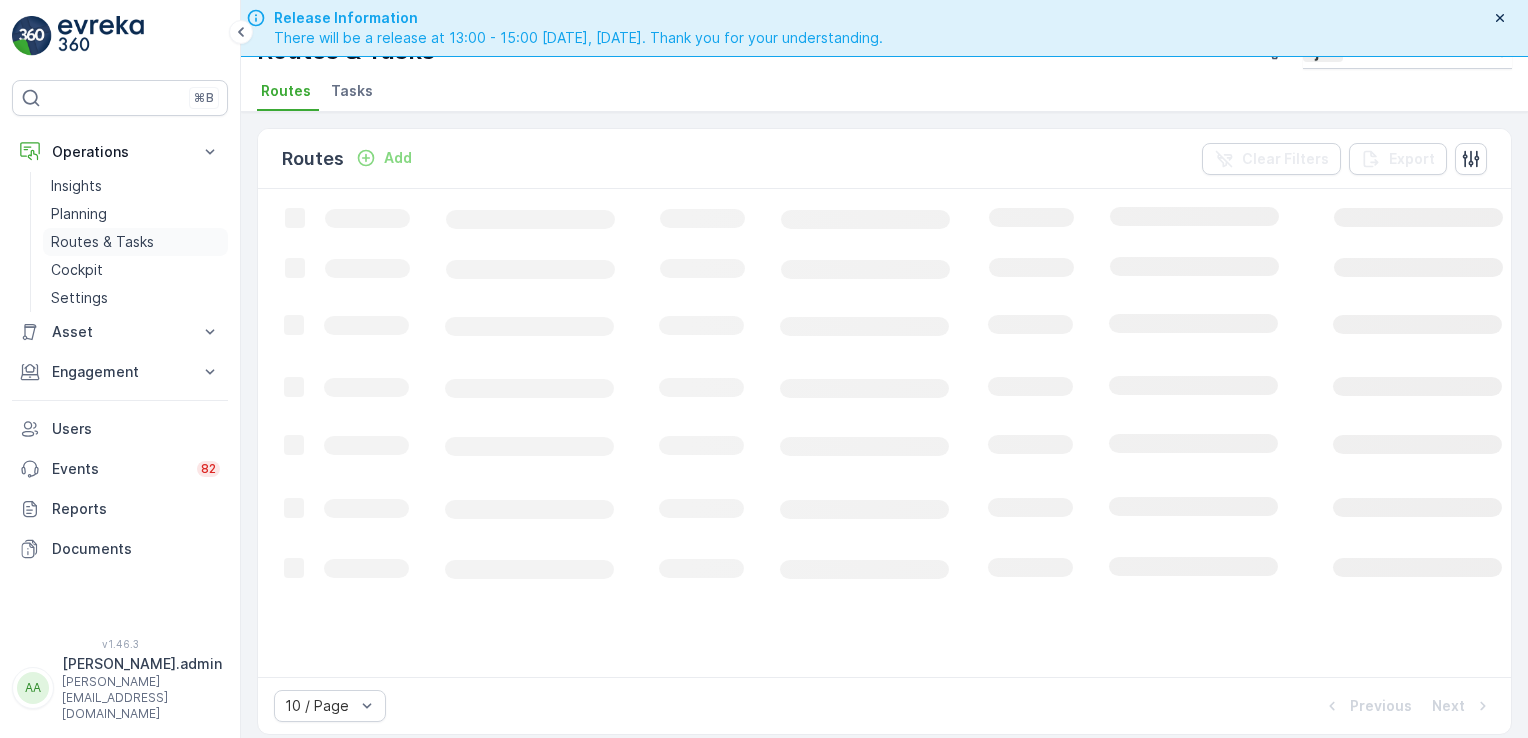 click on "Routes & Tasks" at bounding box center (102, 242) 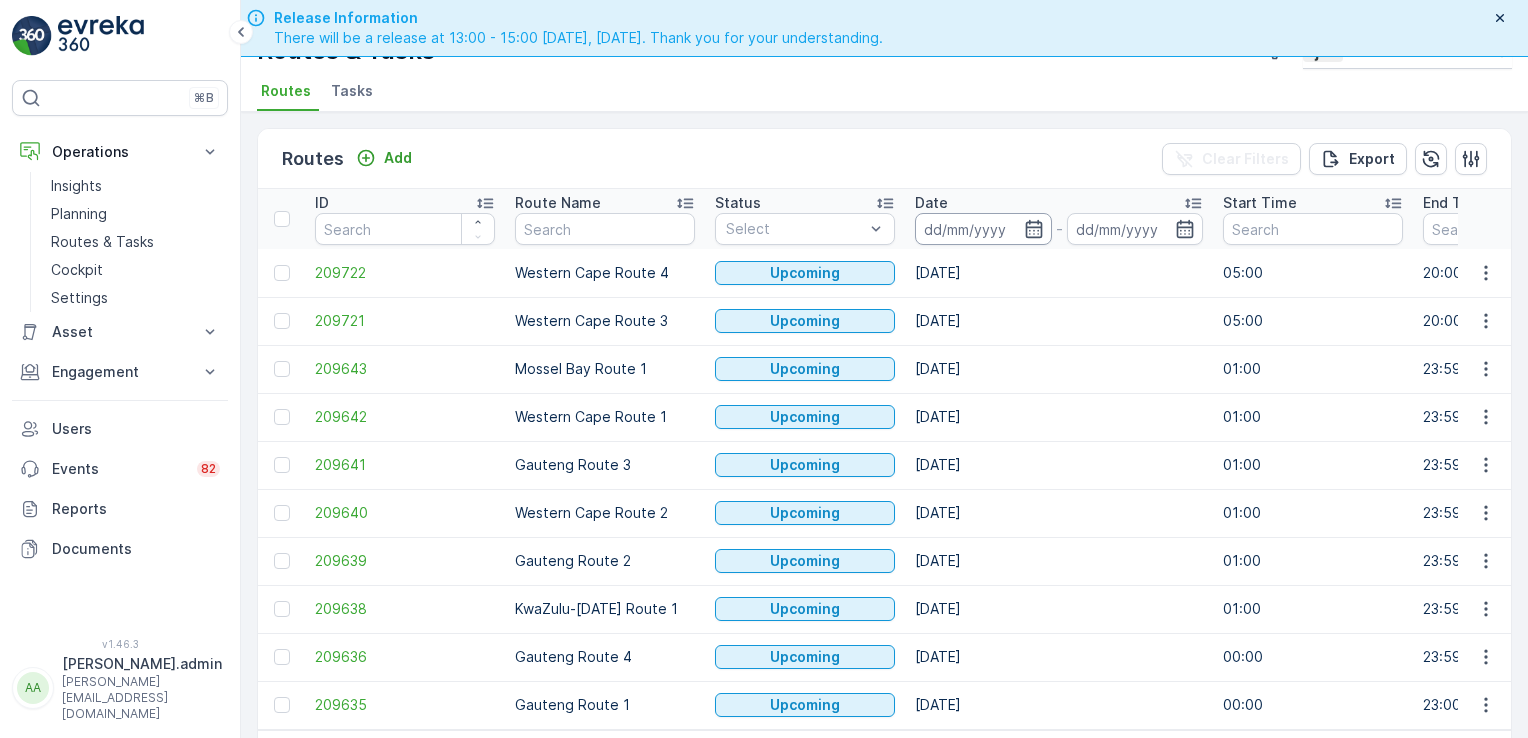click at bounding box center (983, 229) 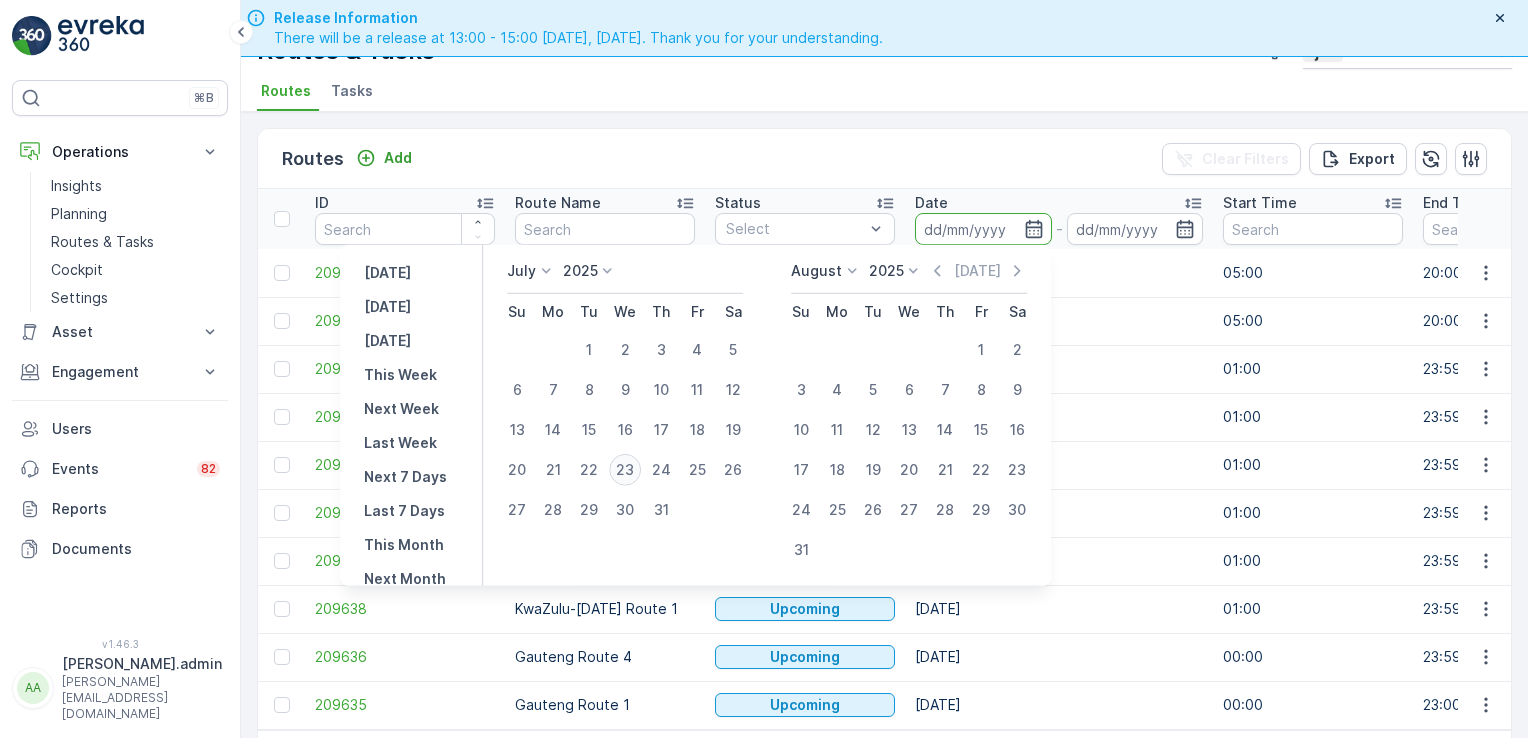 click on "23" at bounding box center (625, 470) 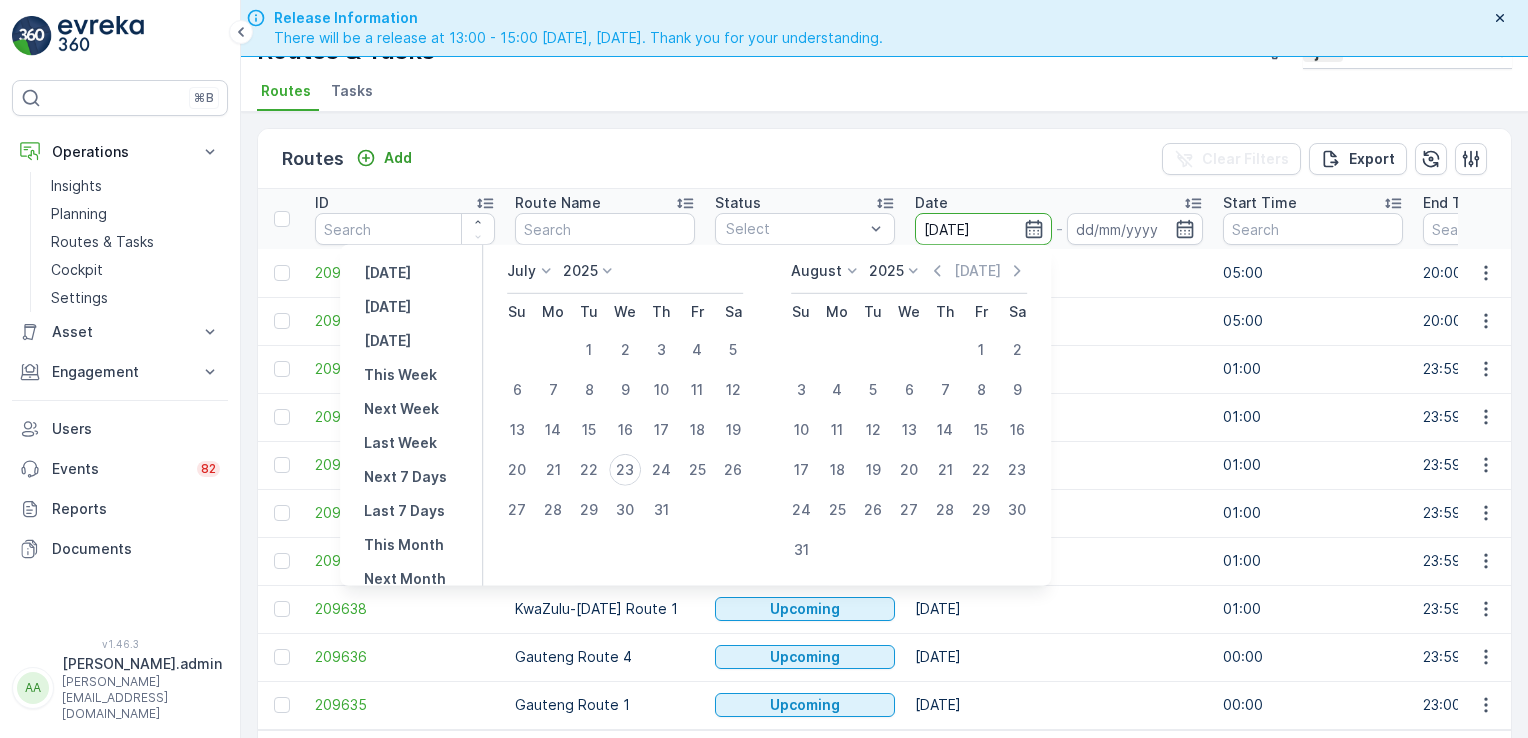 click on "23" at bounding box center [625, 470] 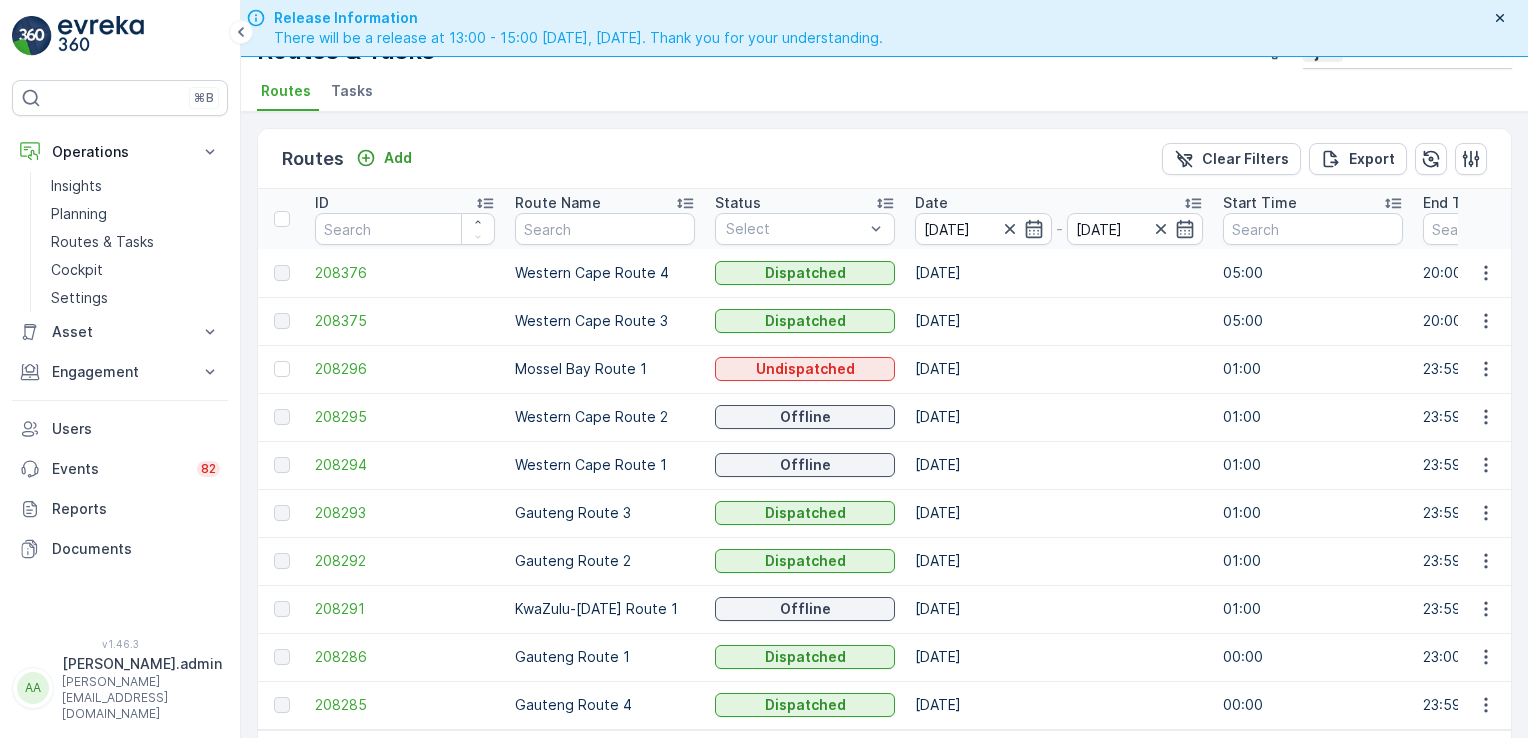 scroll, scrollTop: 56, scrollLeft: 0, axis: vertical 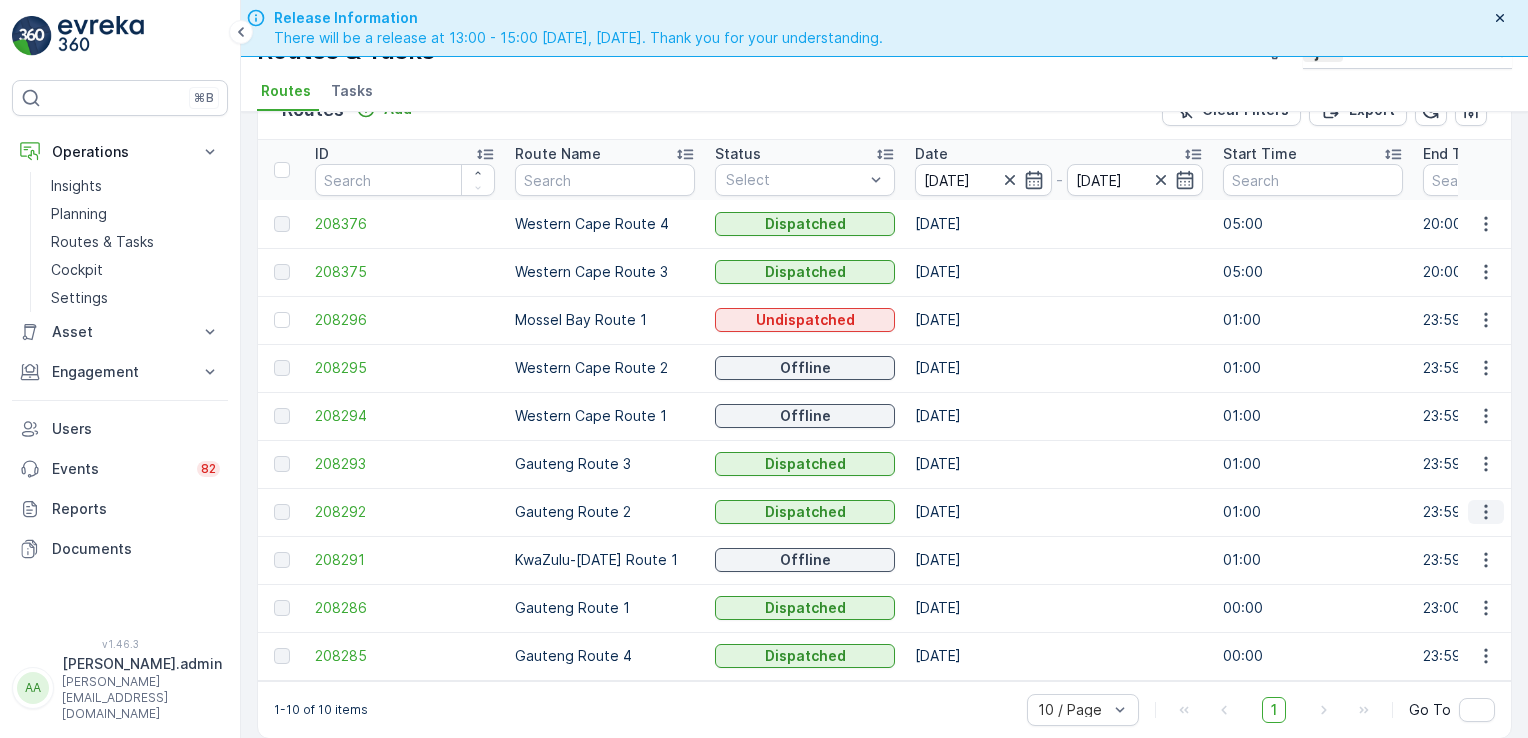 drag, startPoint x: 1480, startPoint y: 503, endPoint x: 1482, endPoint y: 514, distance: 11.18034 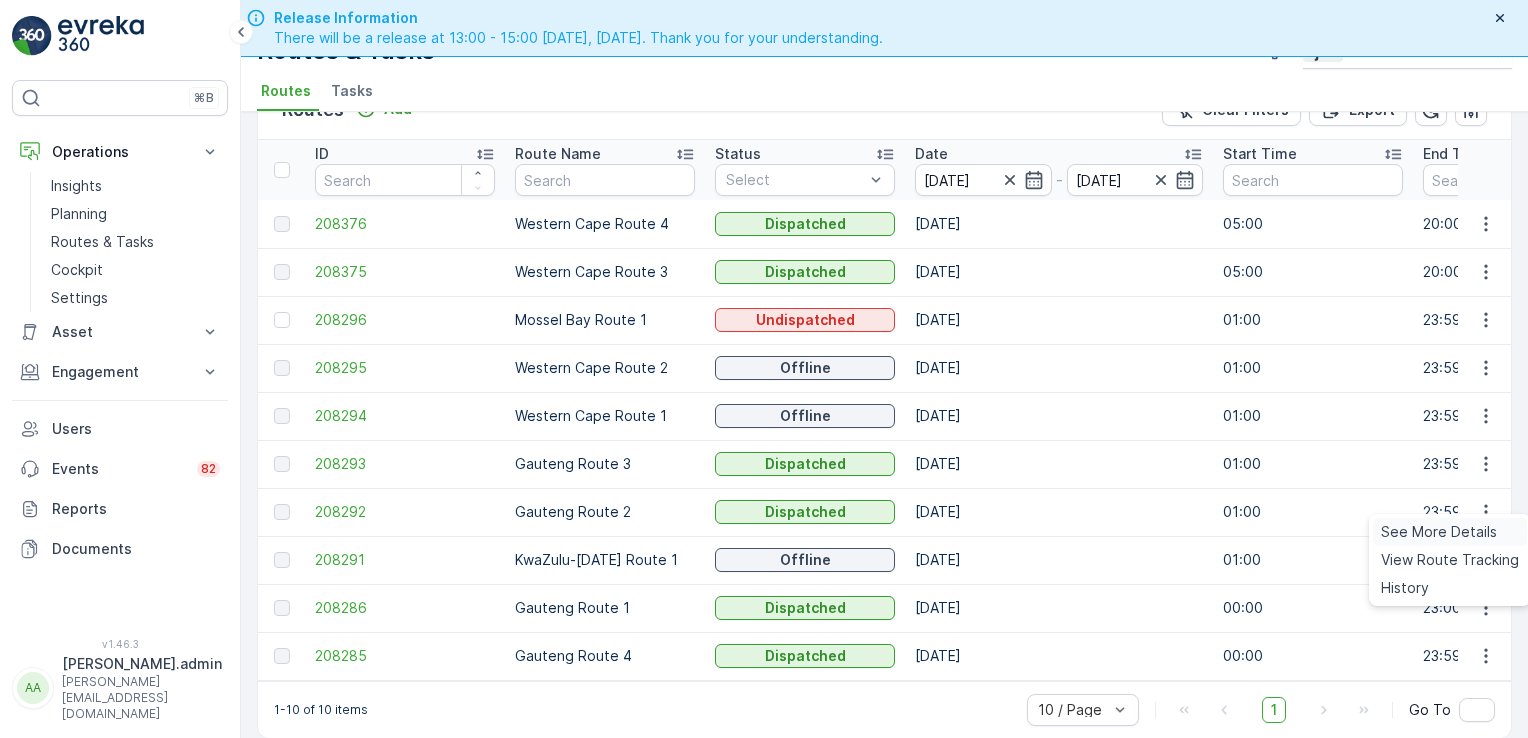click on "See More Details" at bounding box center (1439, 532) 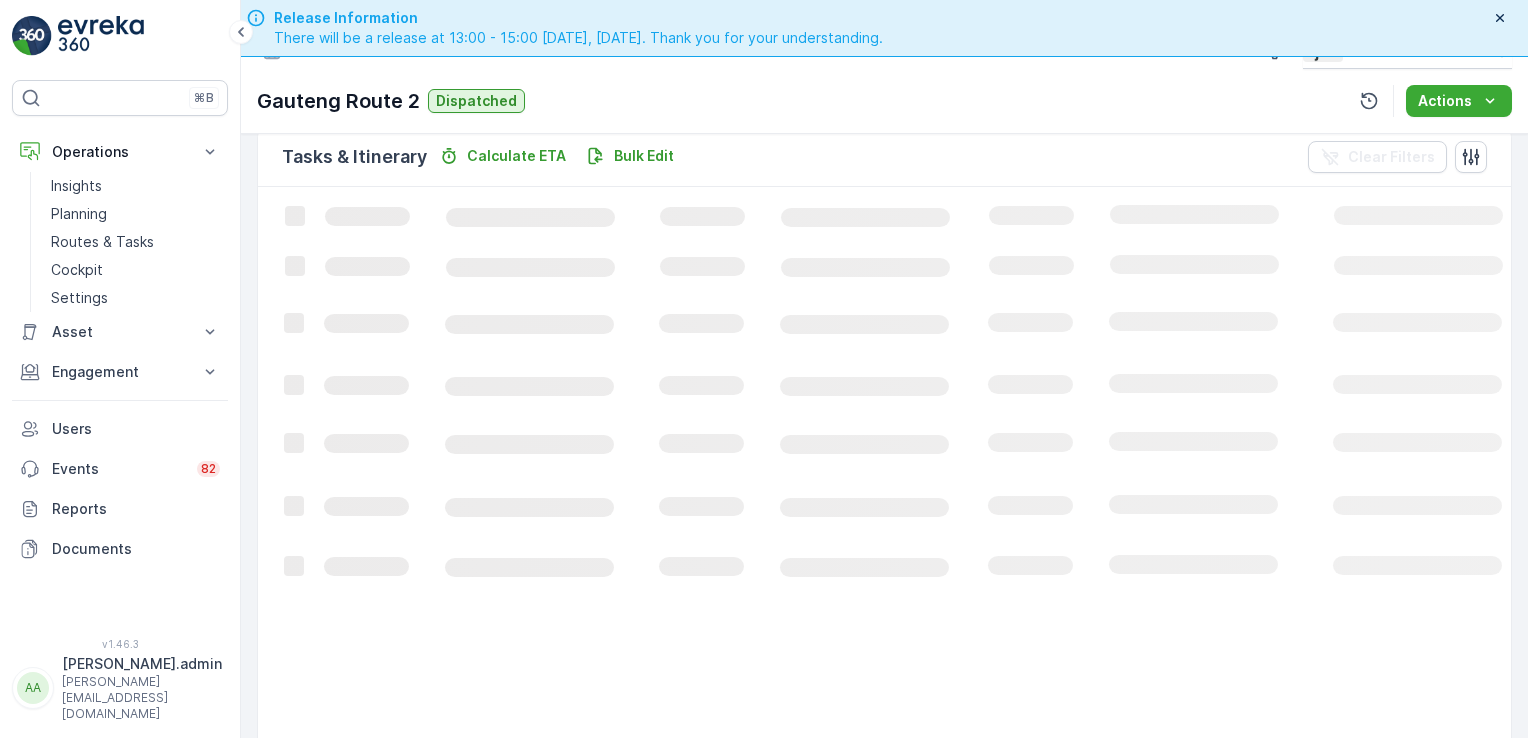 scroll, scrollTop: 460, scrollLeft: 0, axis: vertical 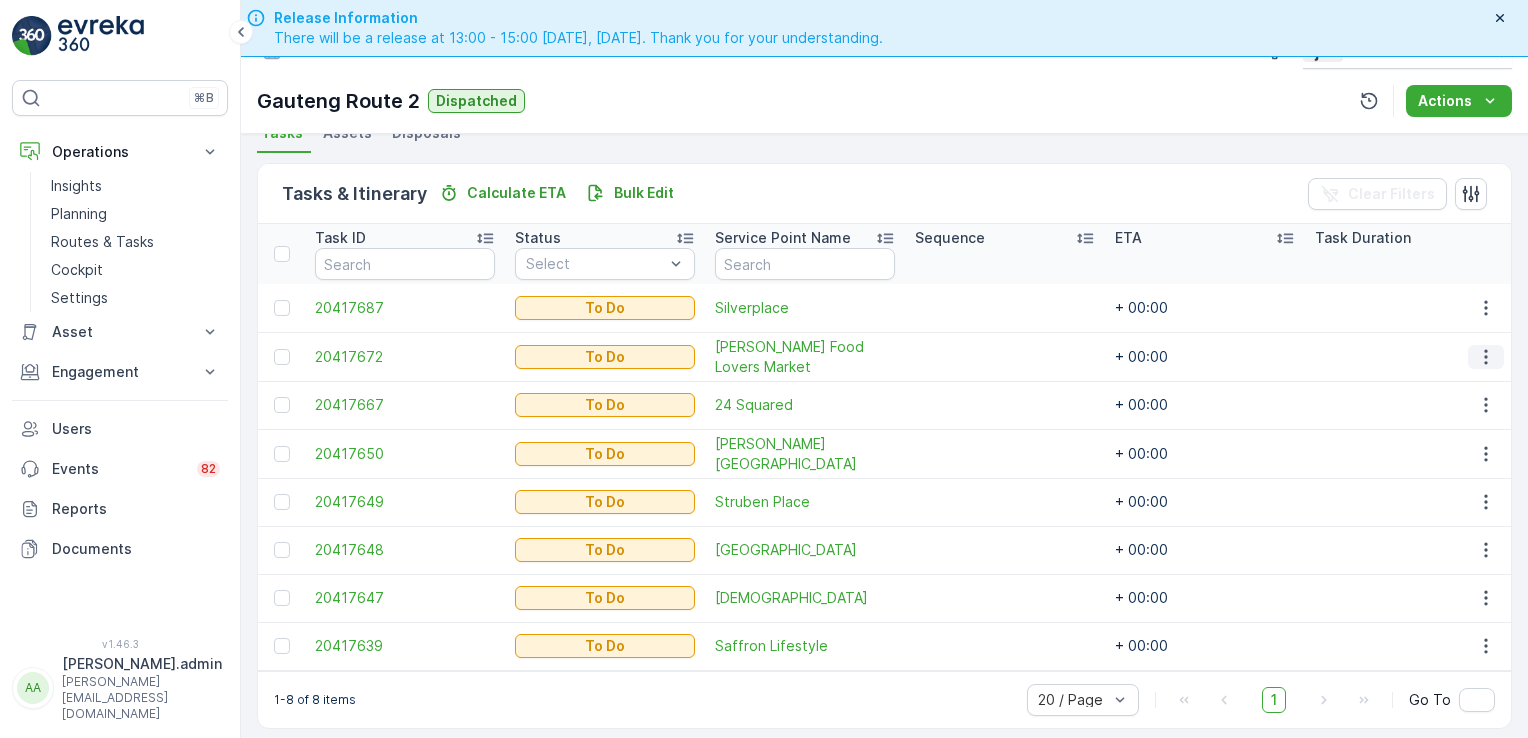 click 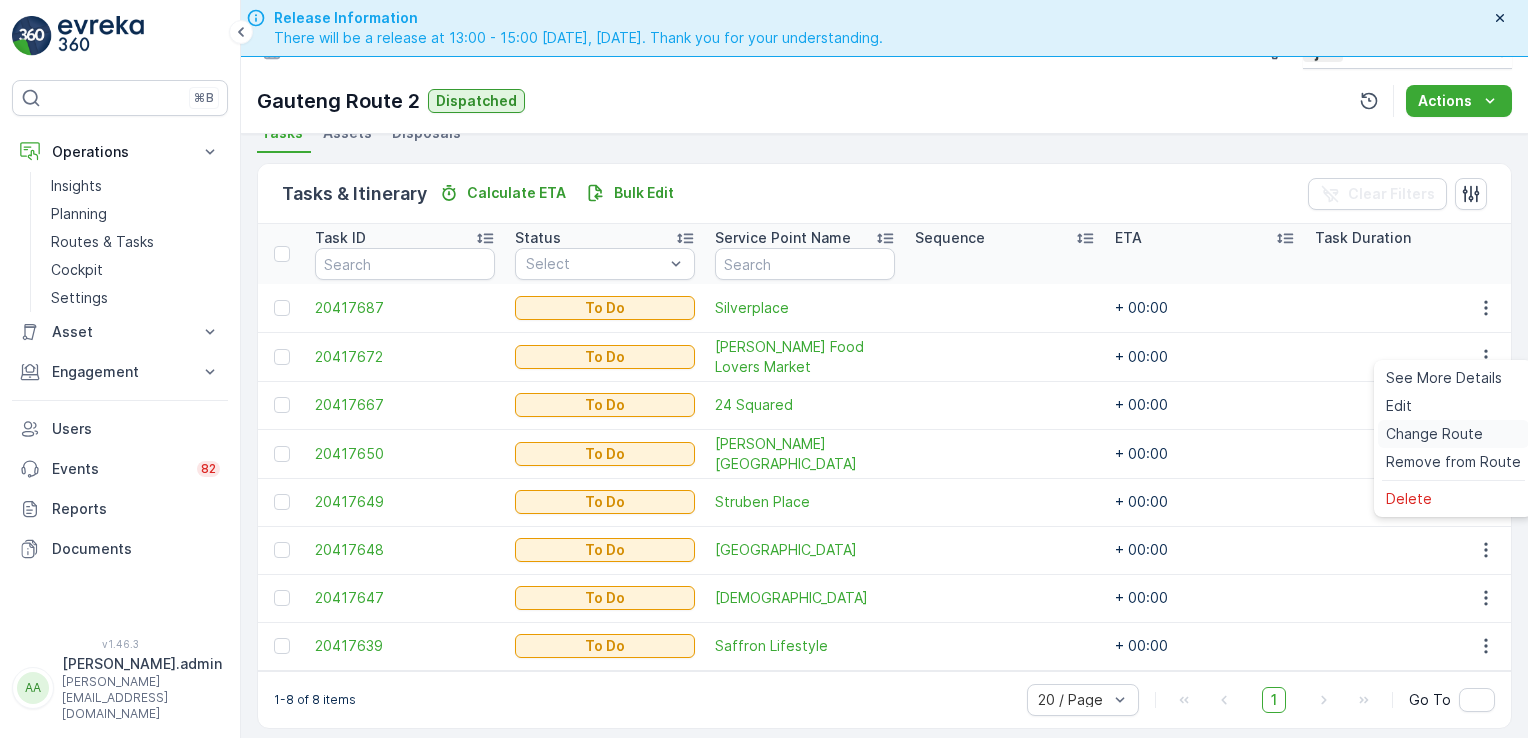 click on "Change Route" at bounding box center (1434, 434) 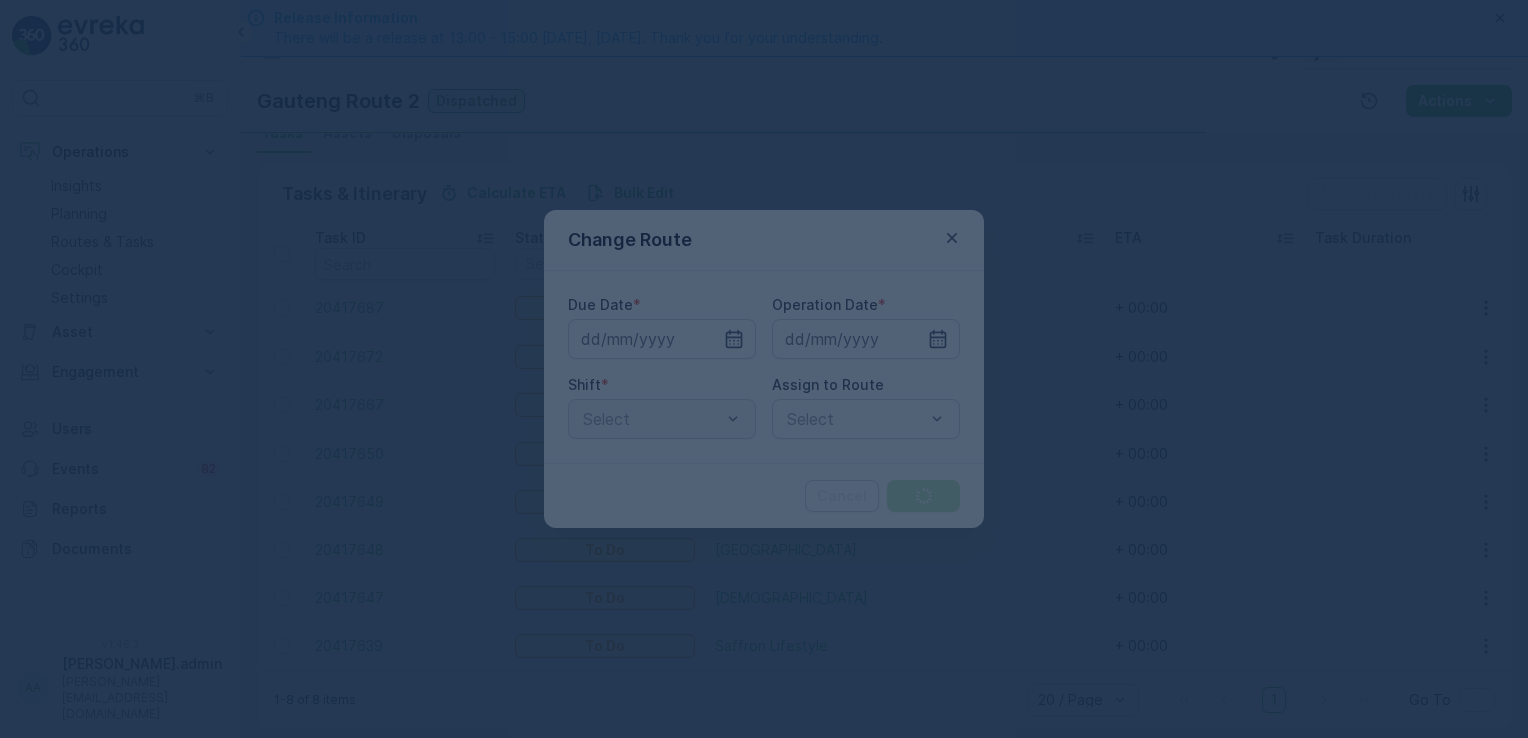 type on "[DATE]" 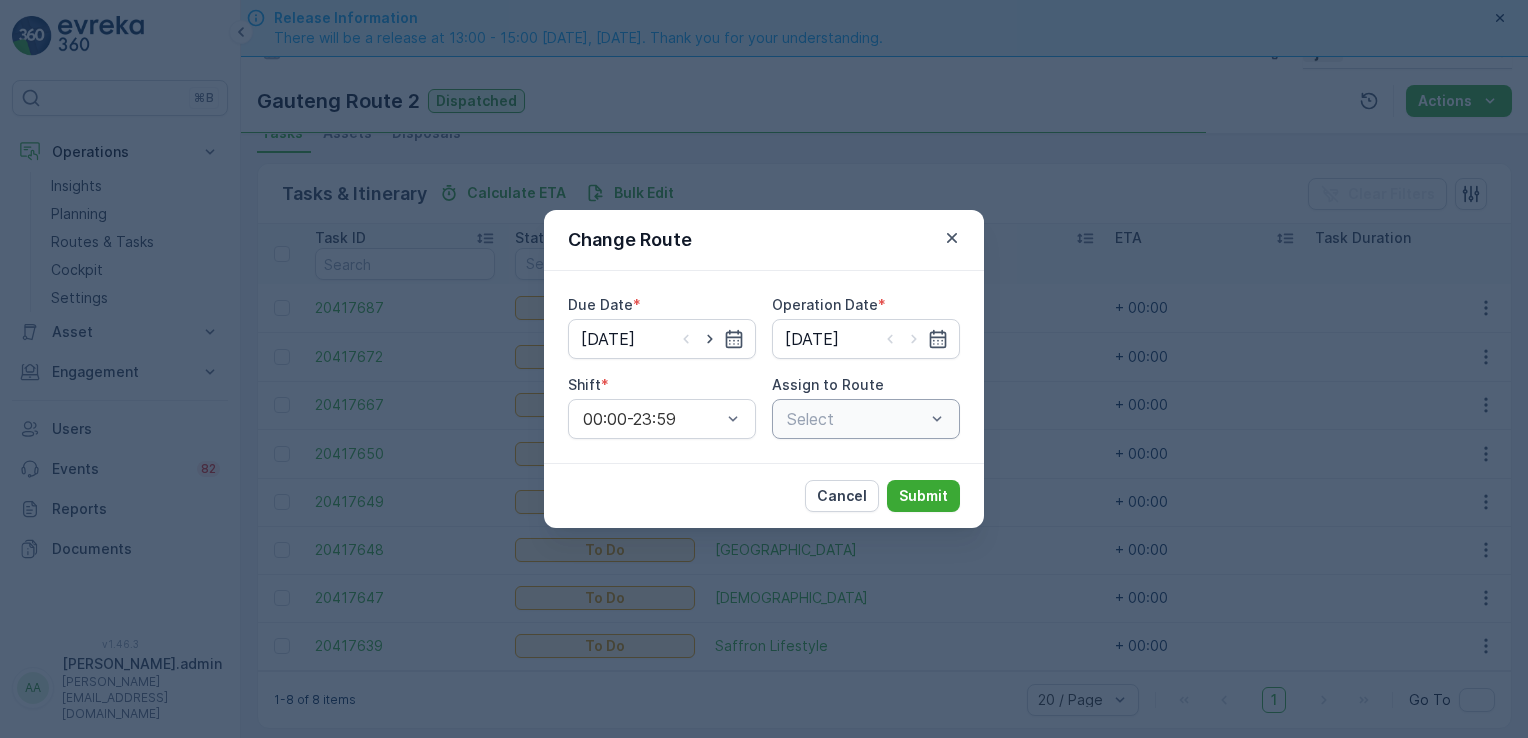 click on "Select" at bounding box center (866, 419) 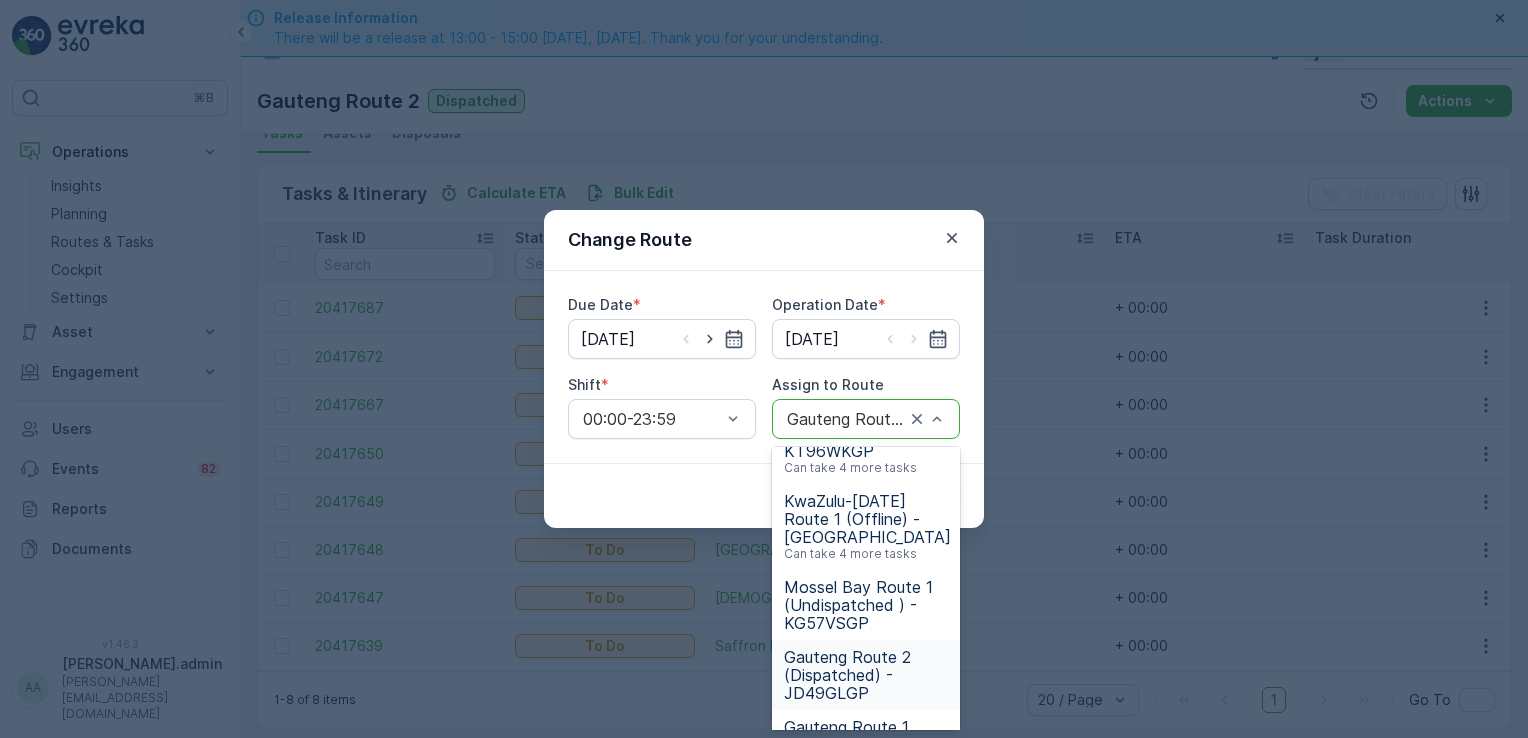 scroll, scrollTop: 520, scrollLeft: 0, axis: vertical 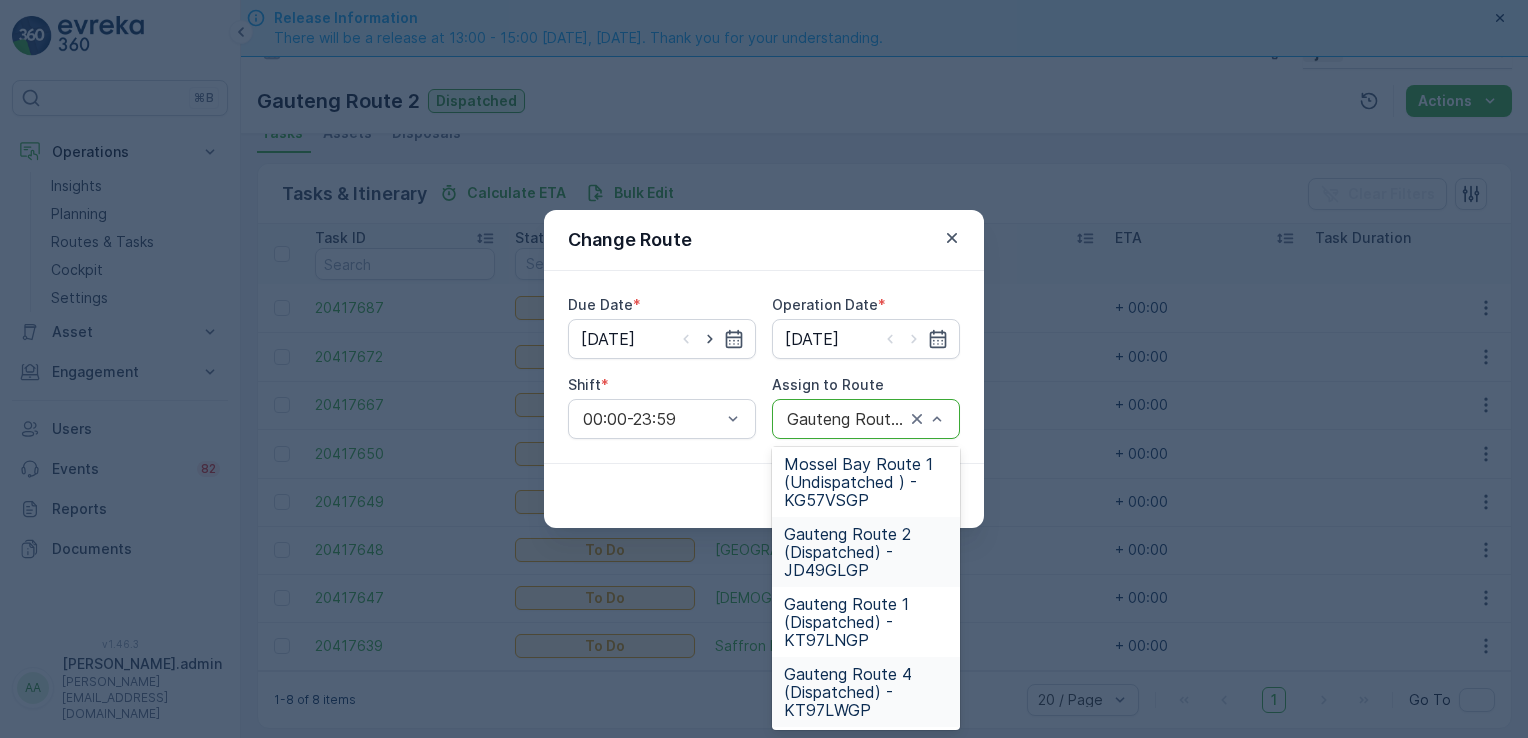 click on "Gauteng Route 4 (Dispatched) - KT97LWGP" at bounding box center (866, 692) 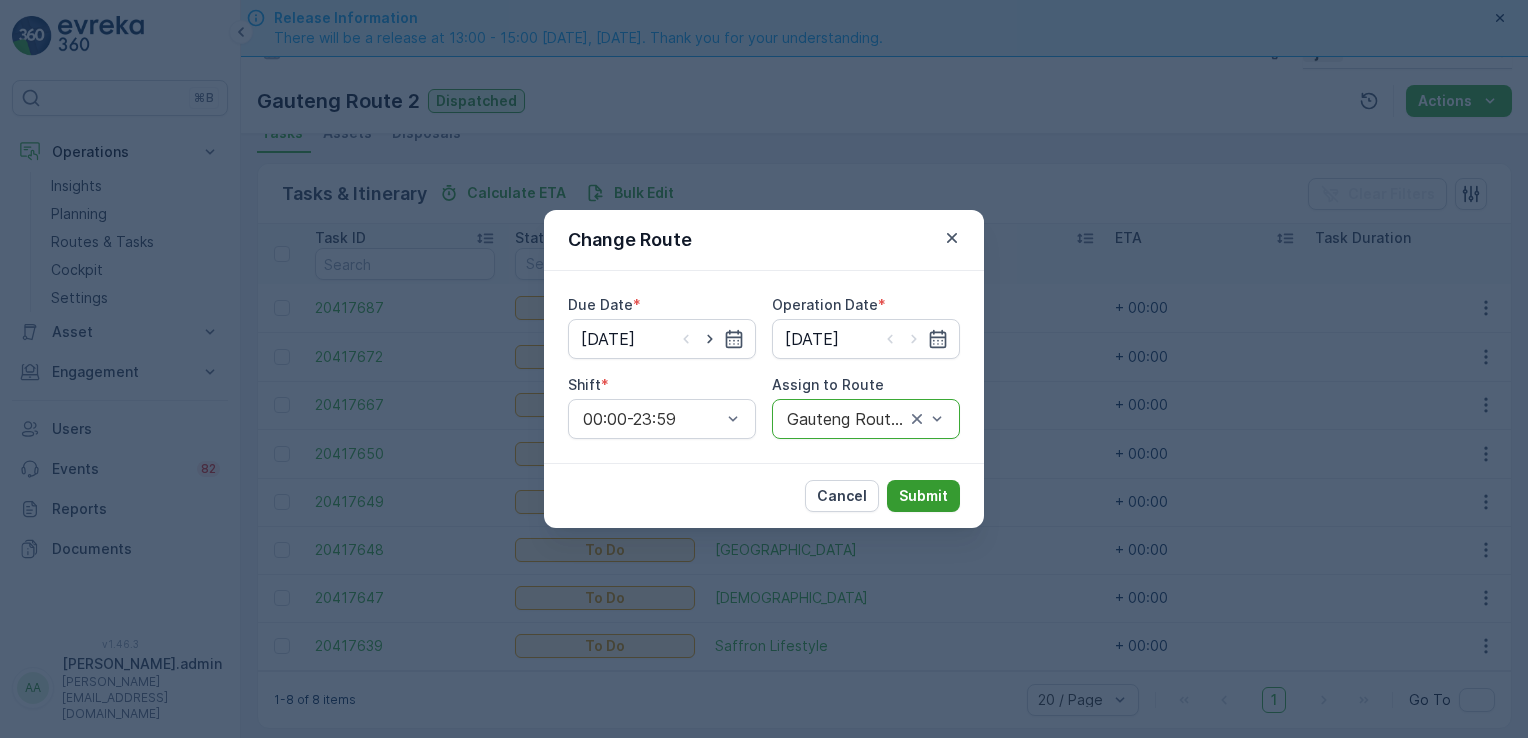 click on "Submit" at bounding box center (923, 496) 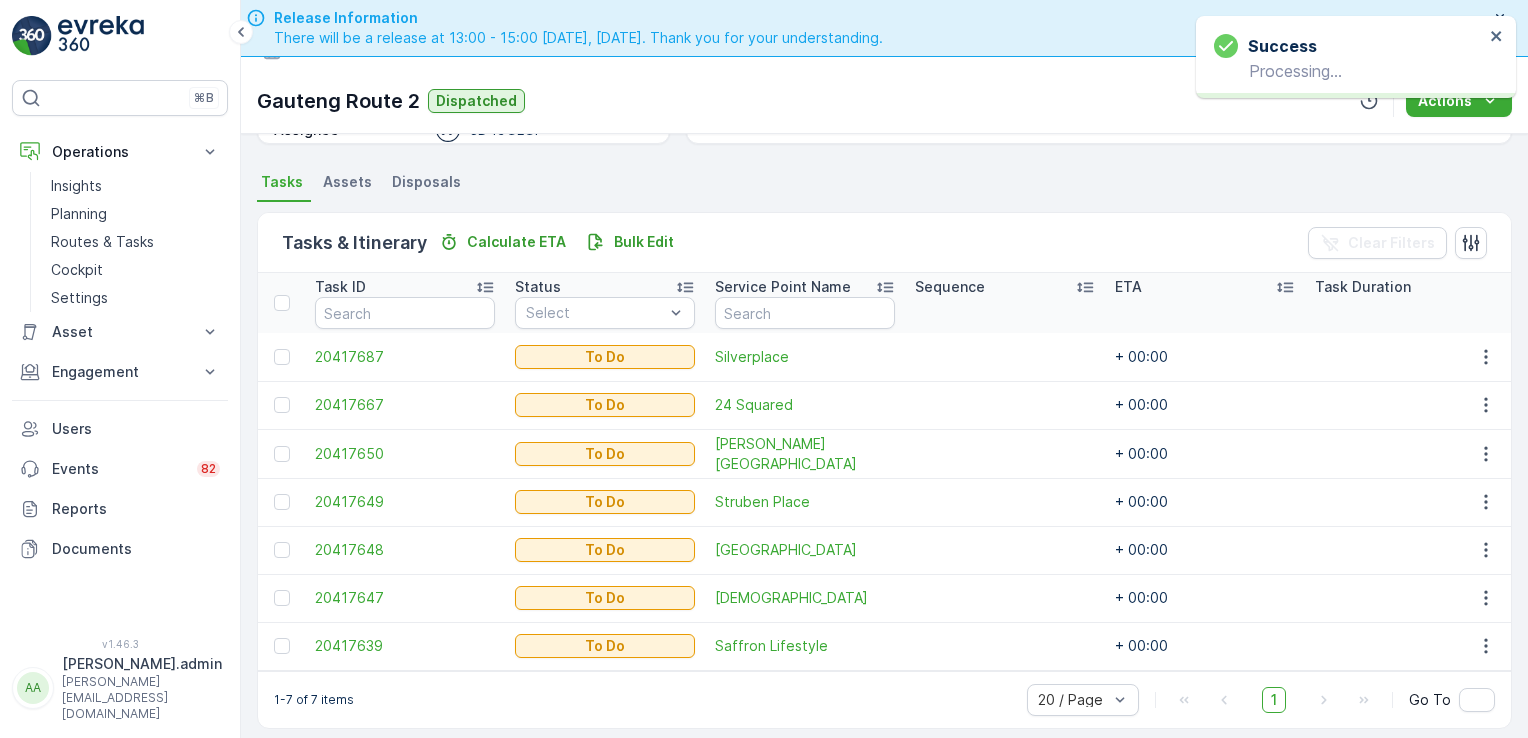 scroll, scrollTop: 412, scrollLeft: 0, axis: vertical 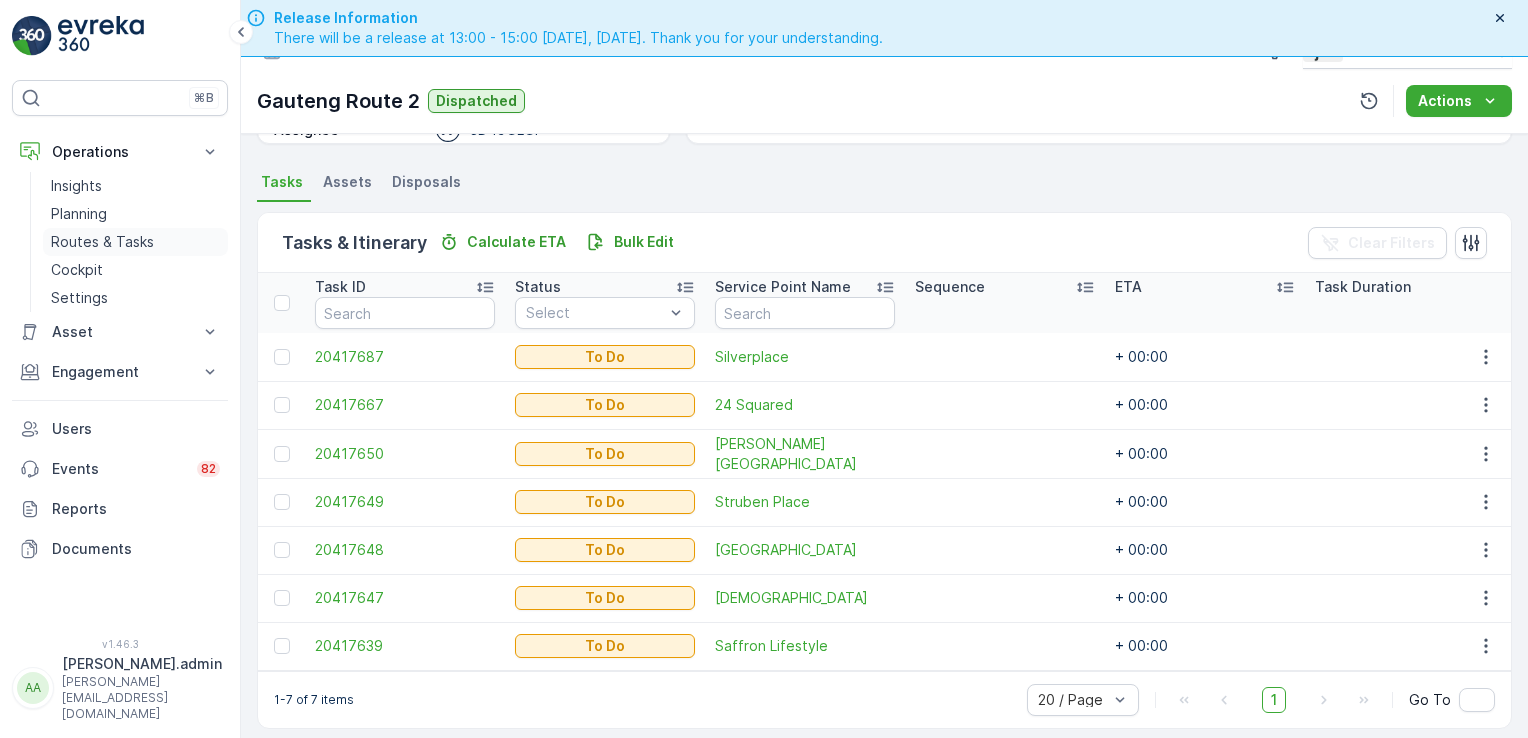 click on "Routes & Tasks" at bounding box center (102, 242) 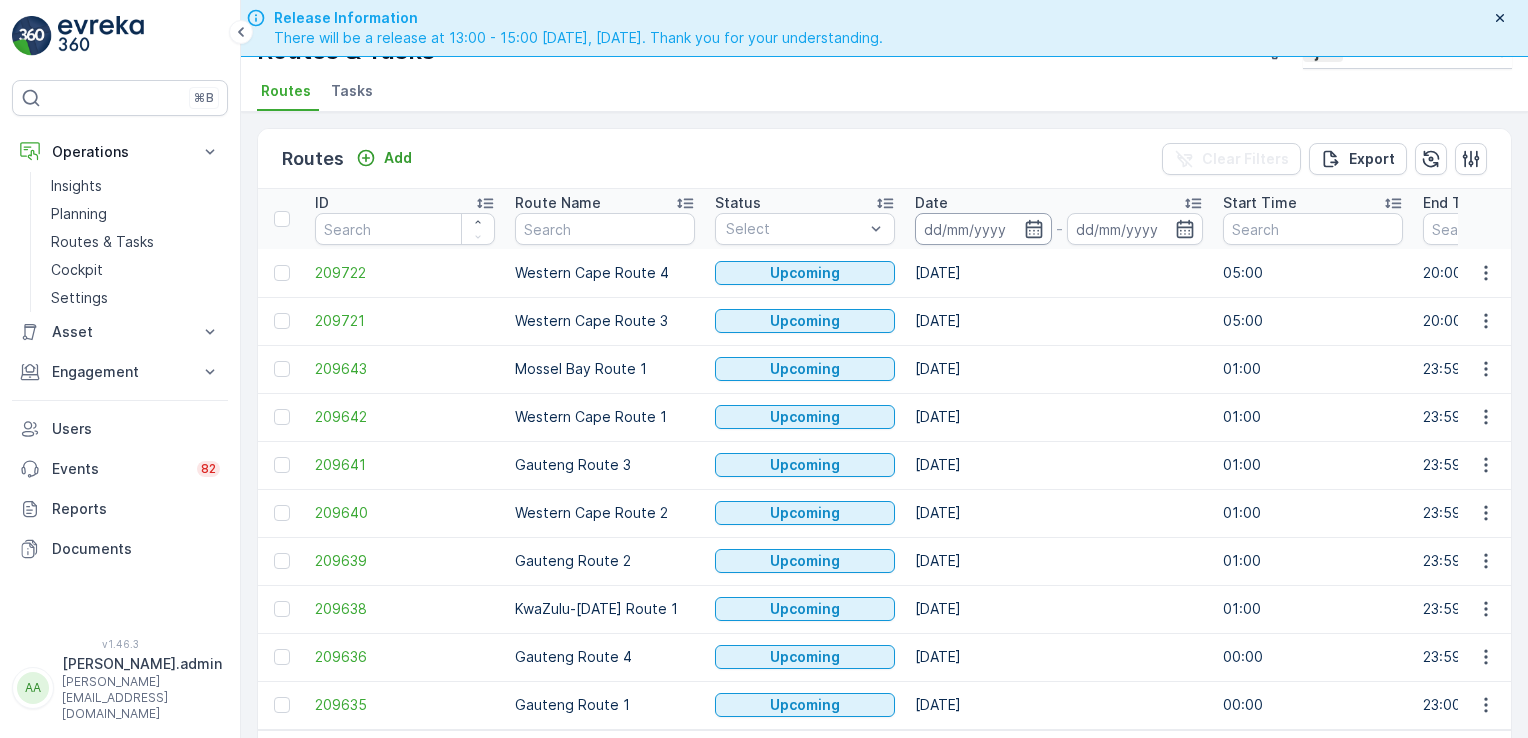 click at bounding box center [983, 229] 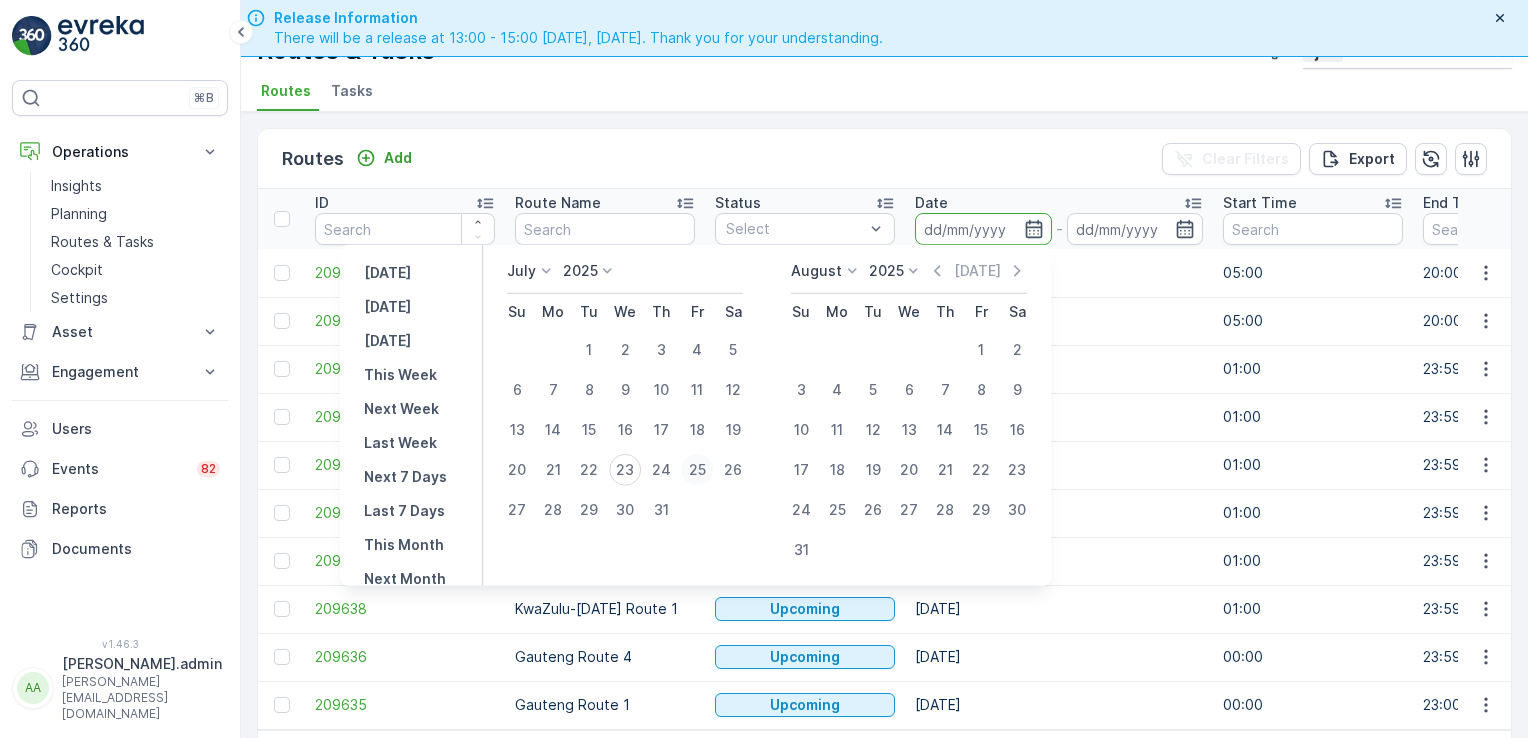click on "25" at bounding box center [697, 470] 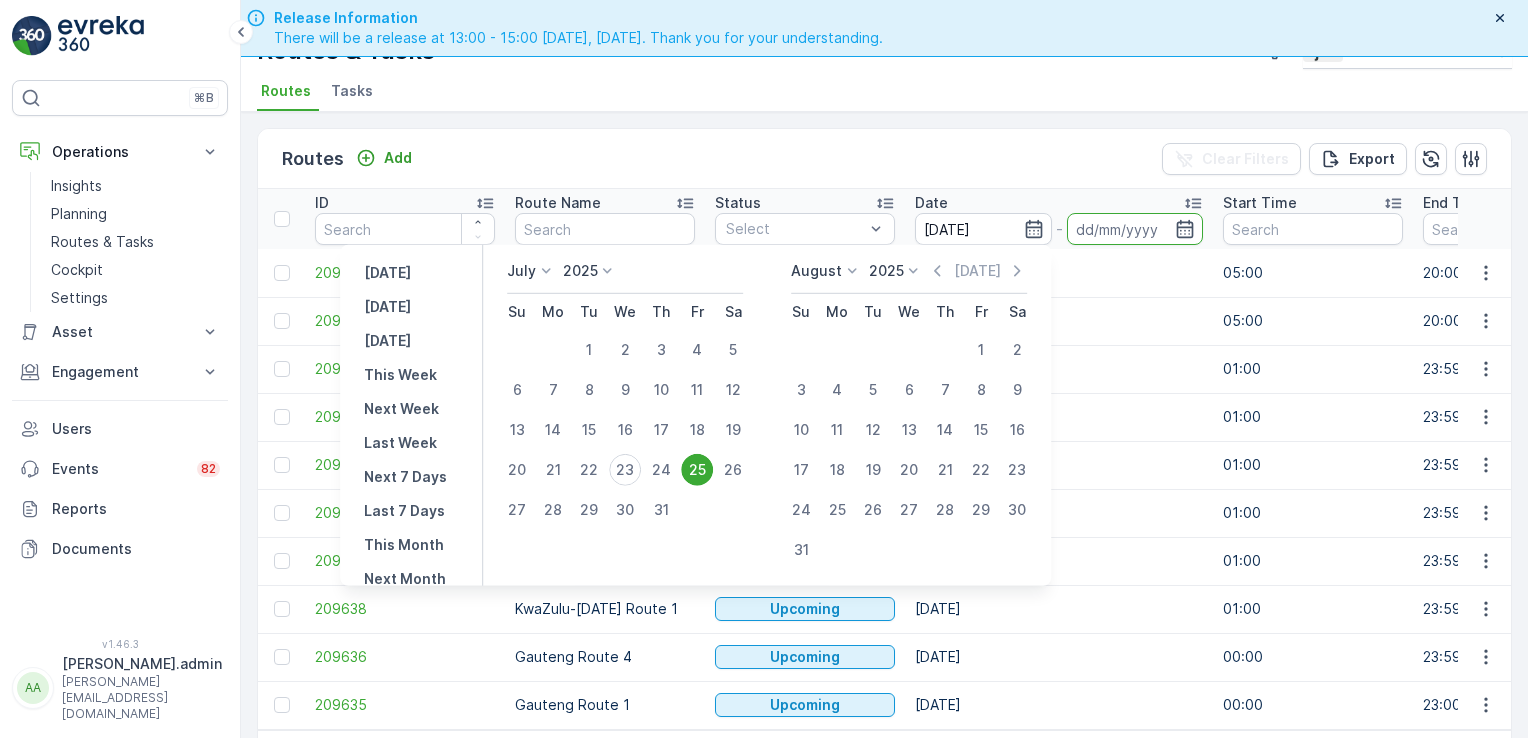 click on "25" at bounding box center [697, 470] 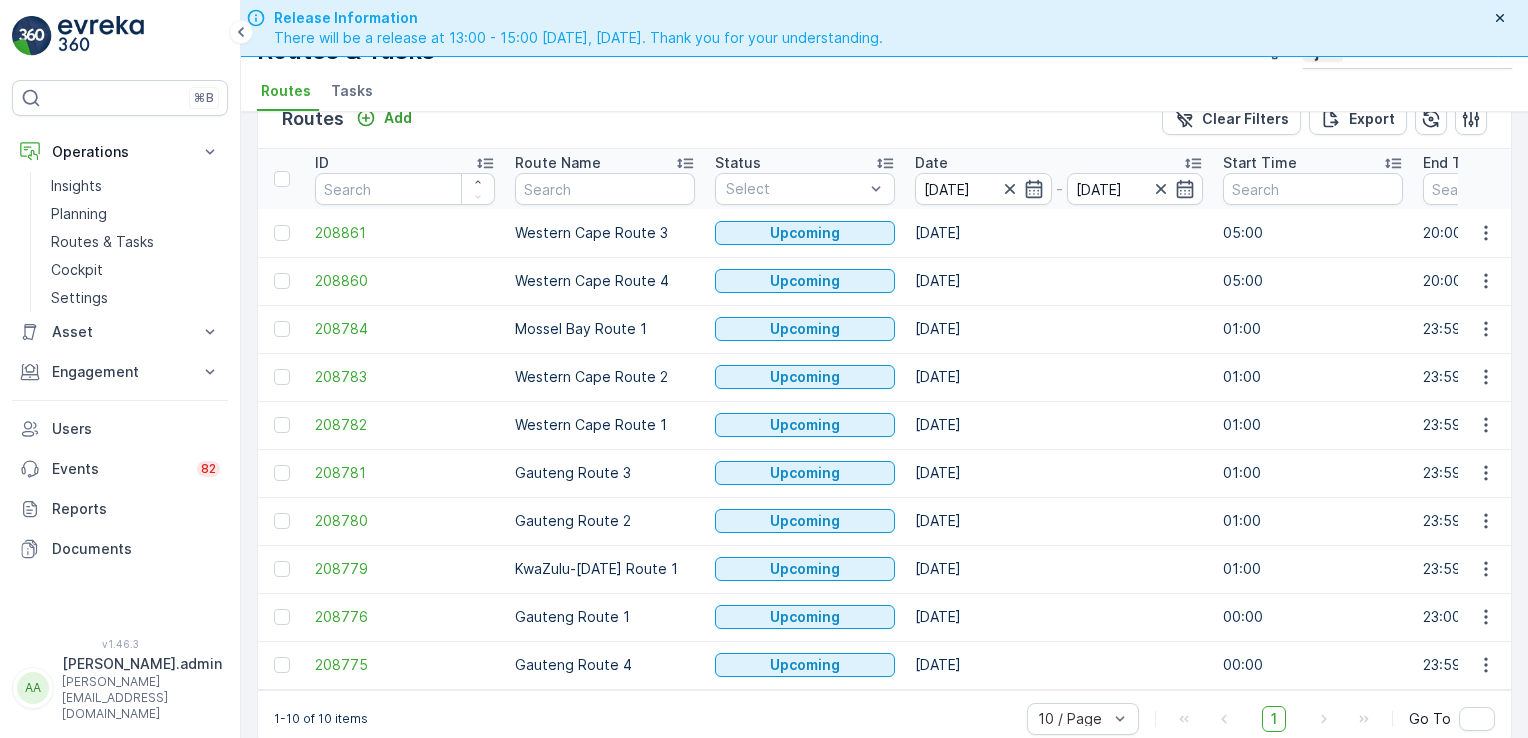 scroll, scrollTop: 56, scrollLeft: 0, axis: vertical 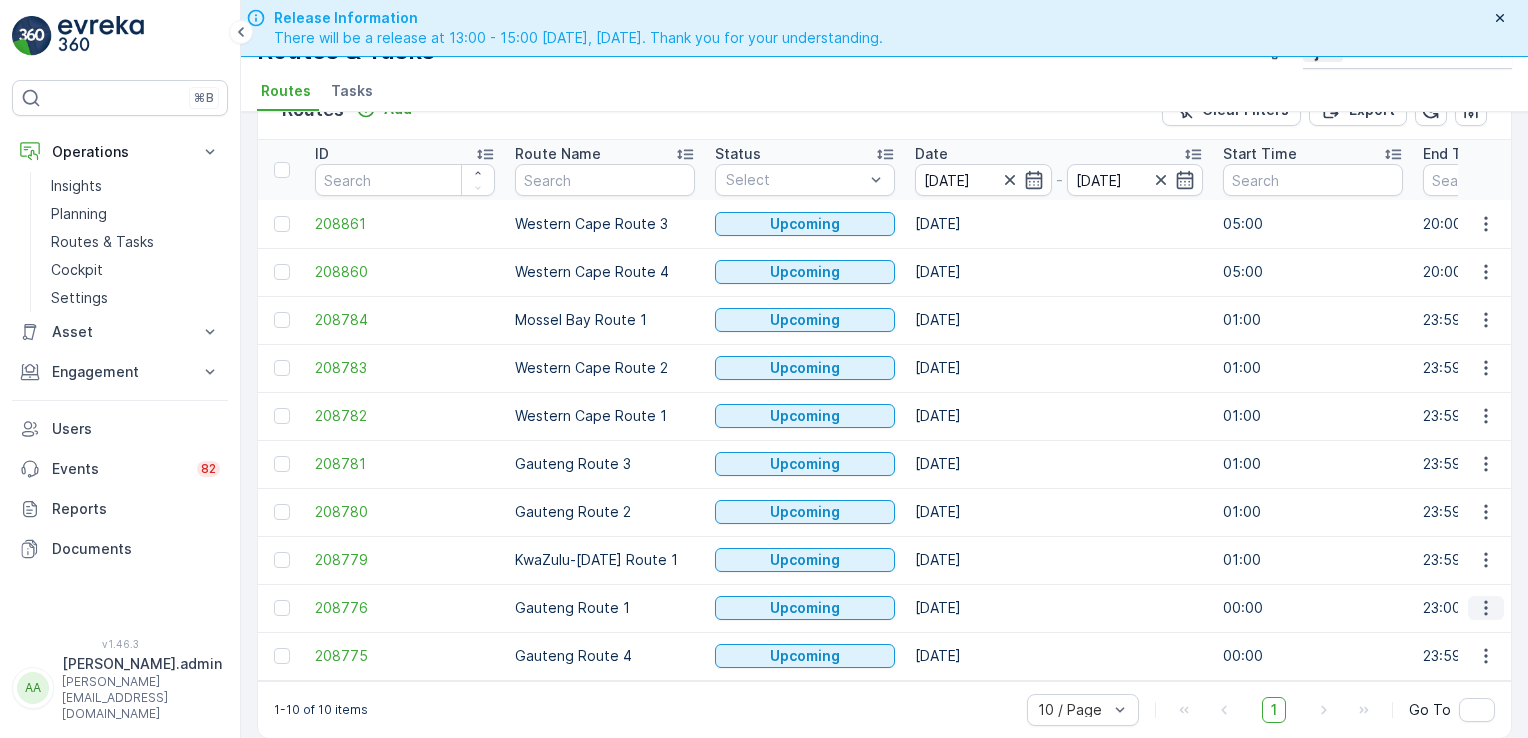click 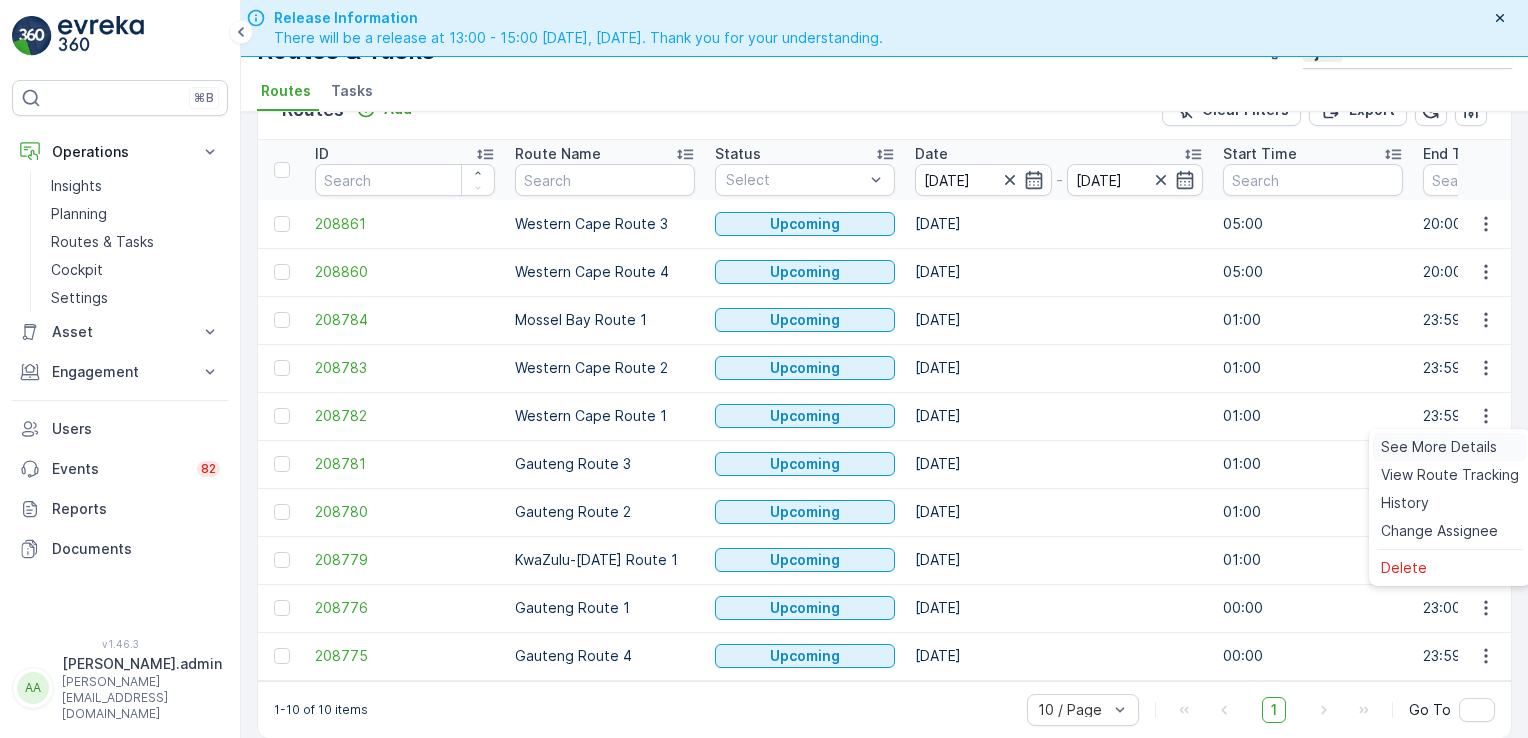 click on "See More Details" at bounding box center (1439, 447) 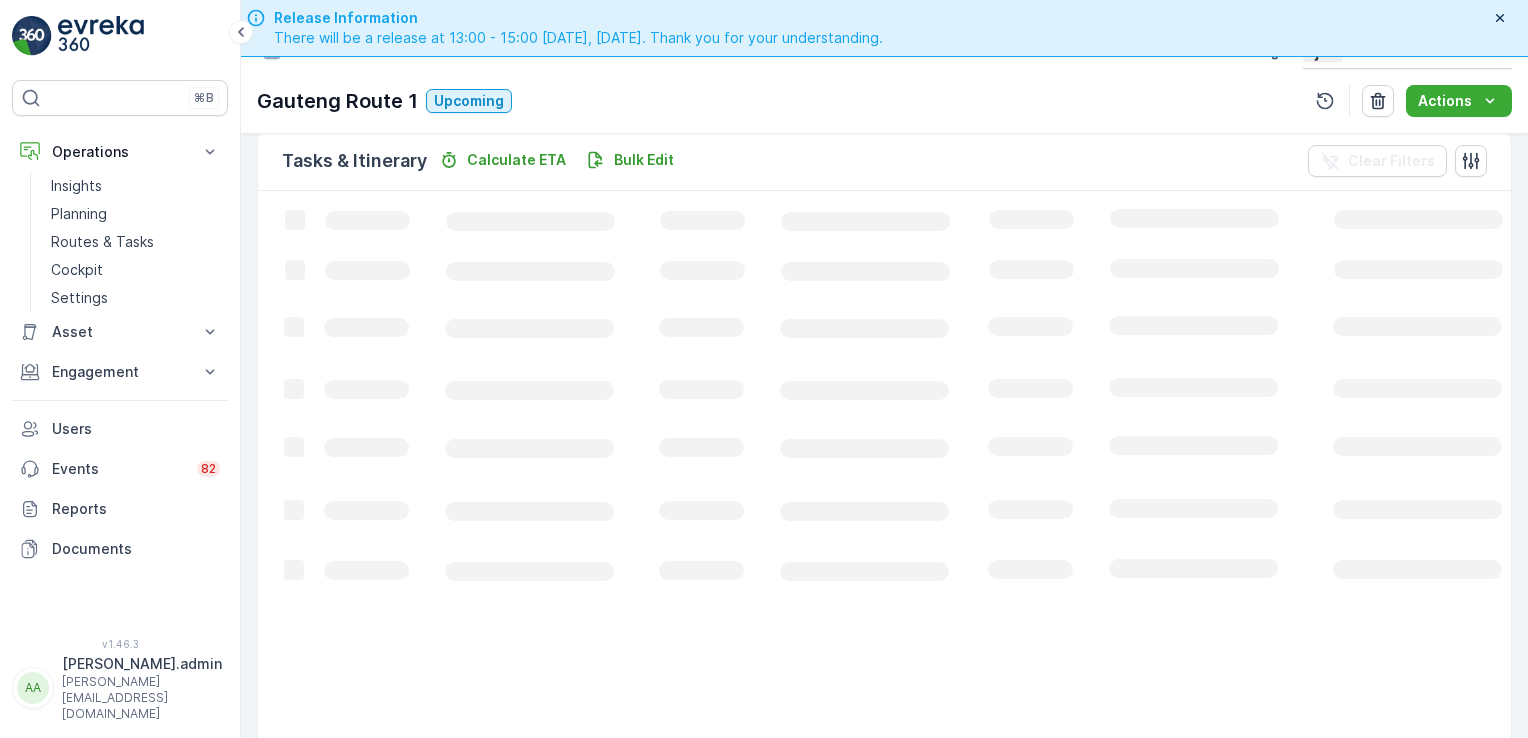 scroll, scrollTop: 829, scrollLeft: 0, axis: vertical 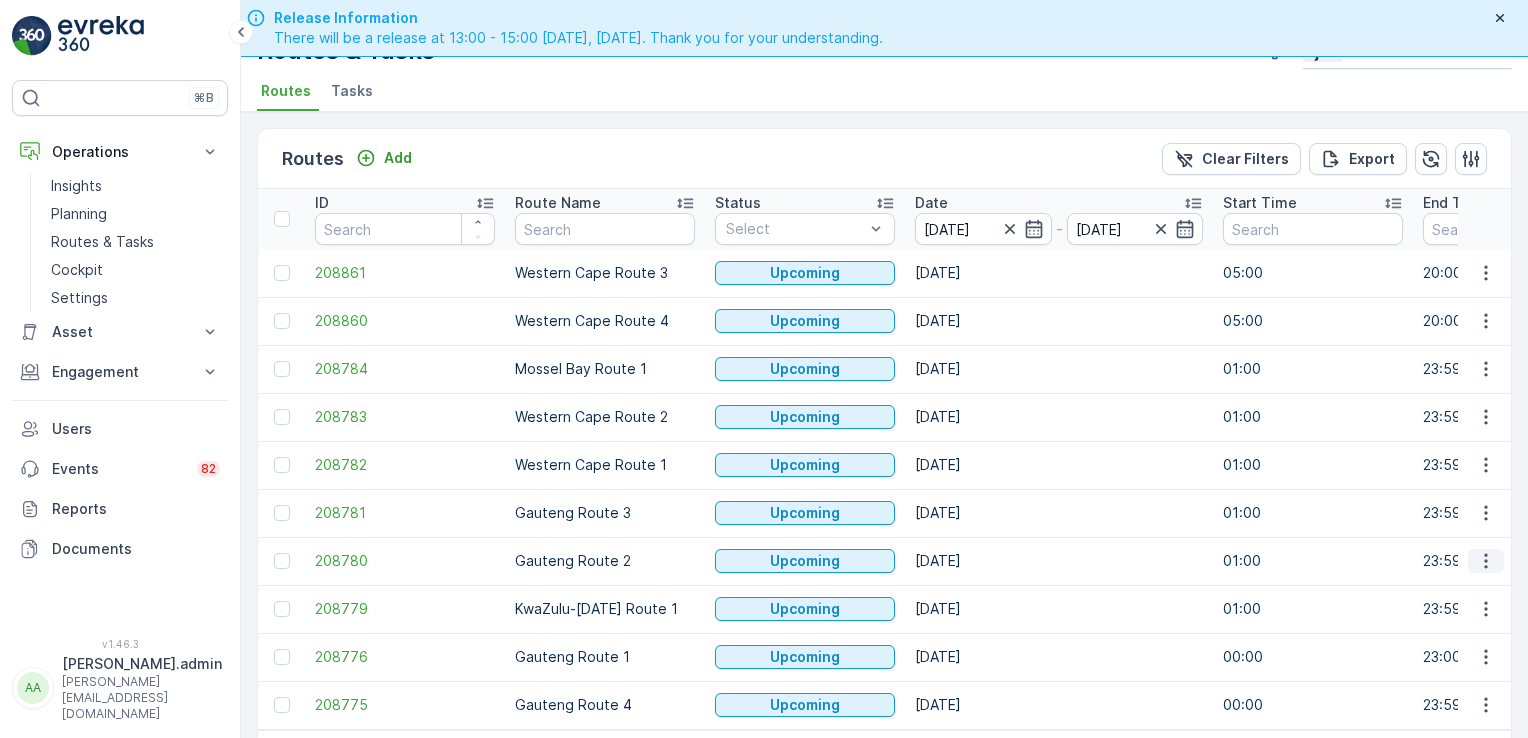 click 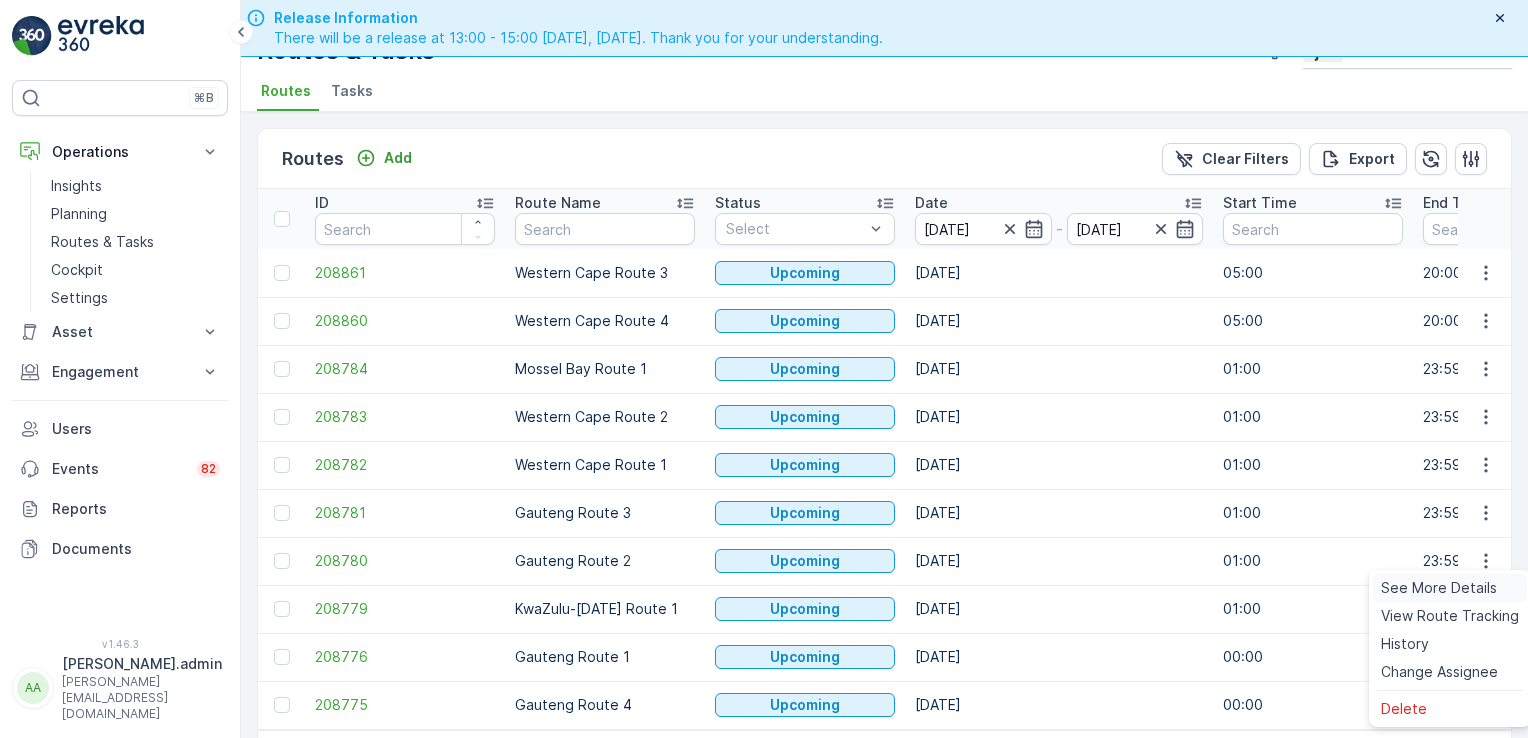 click on "See More Details" at bounding box center [1439, 588] 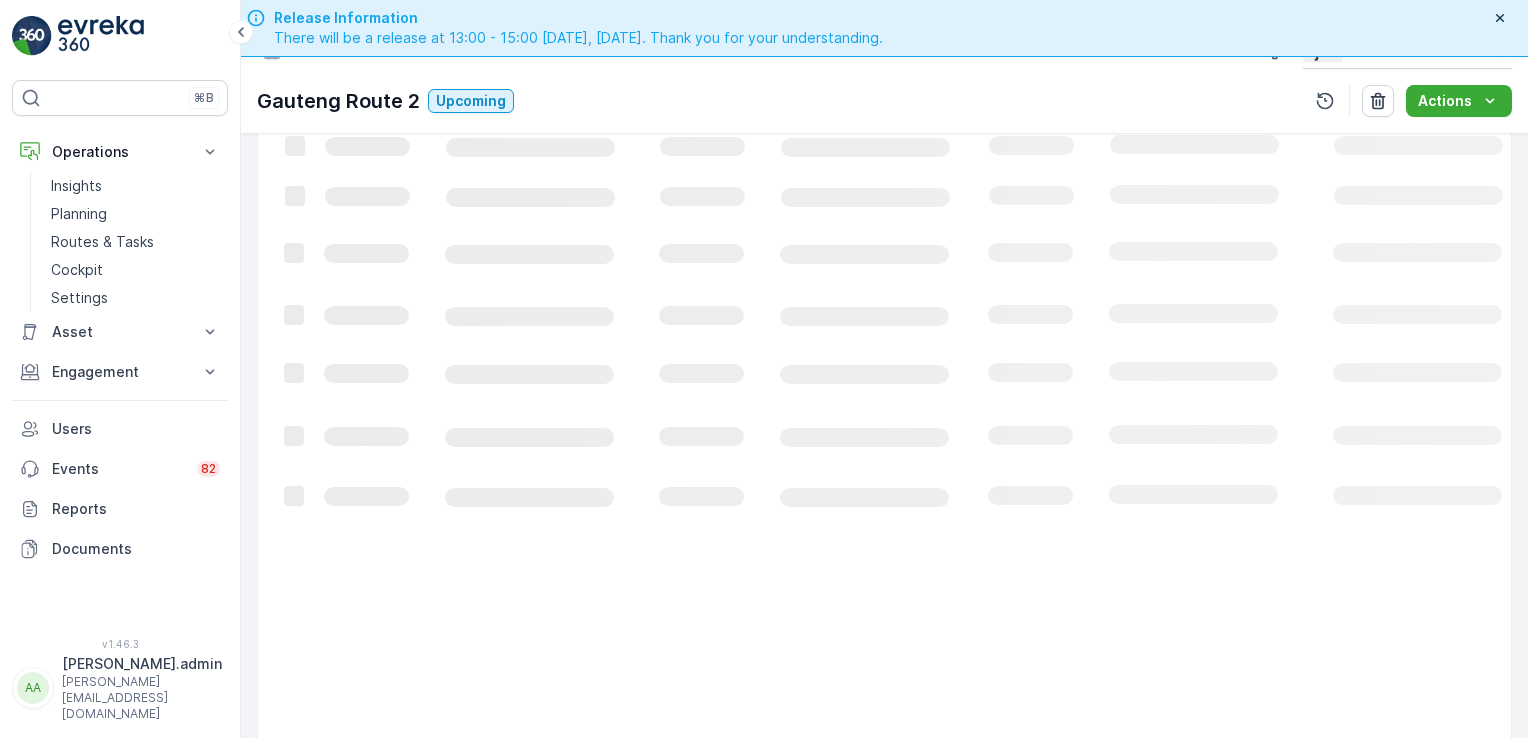 scroll, scrollTop: 744, scrollLeft: 0, axis: vertical 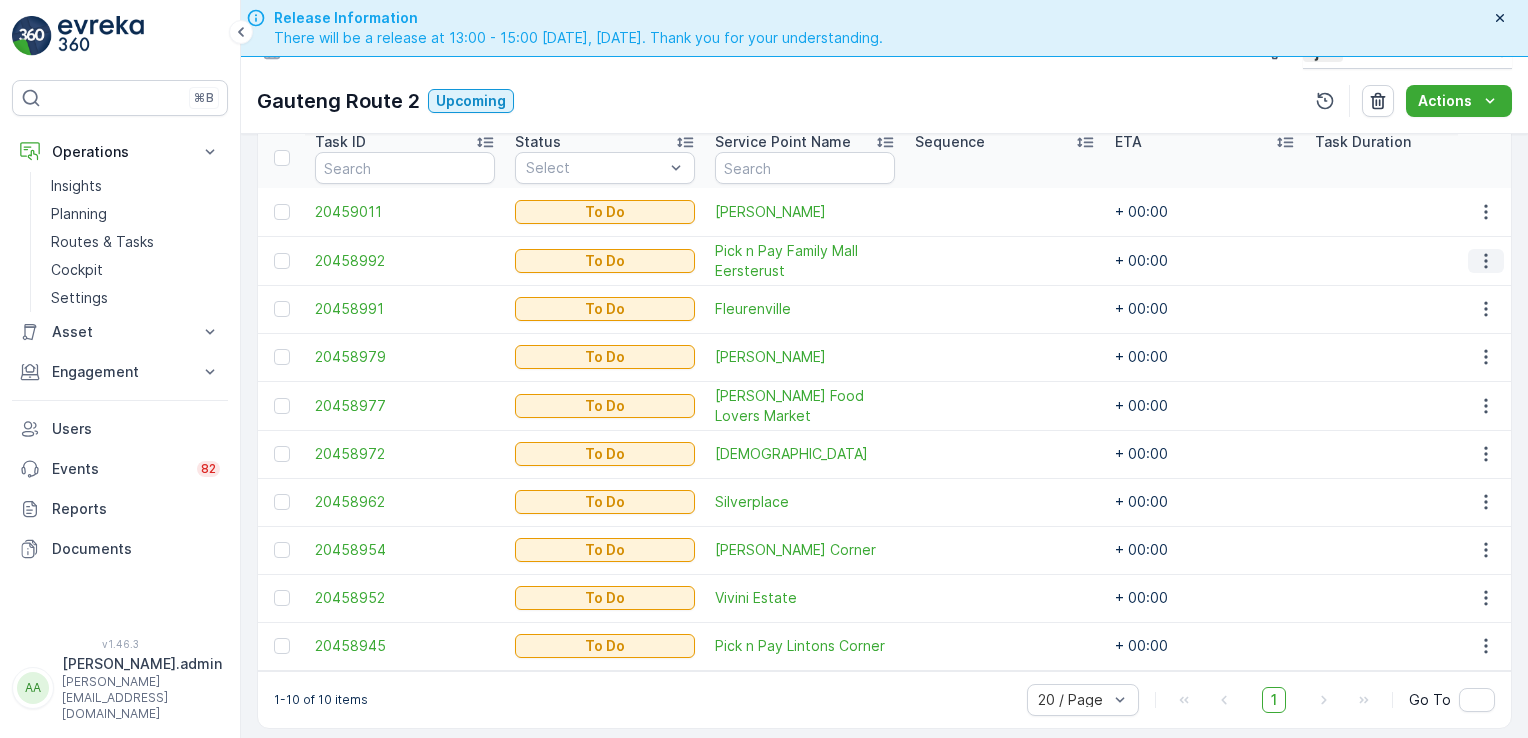 click 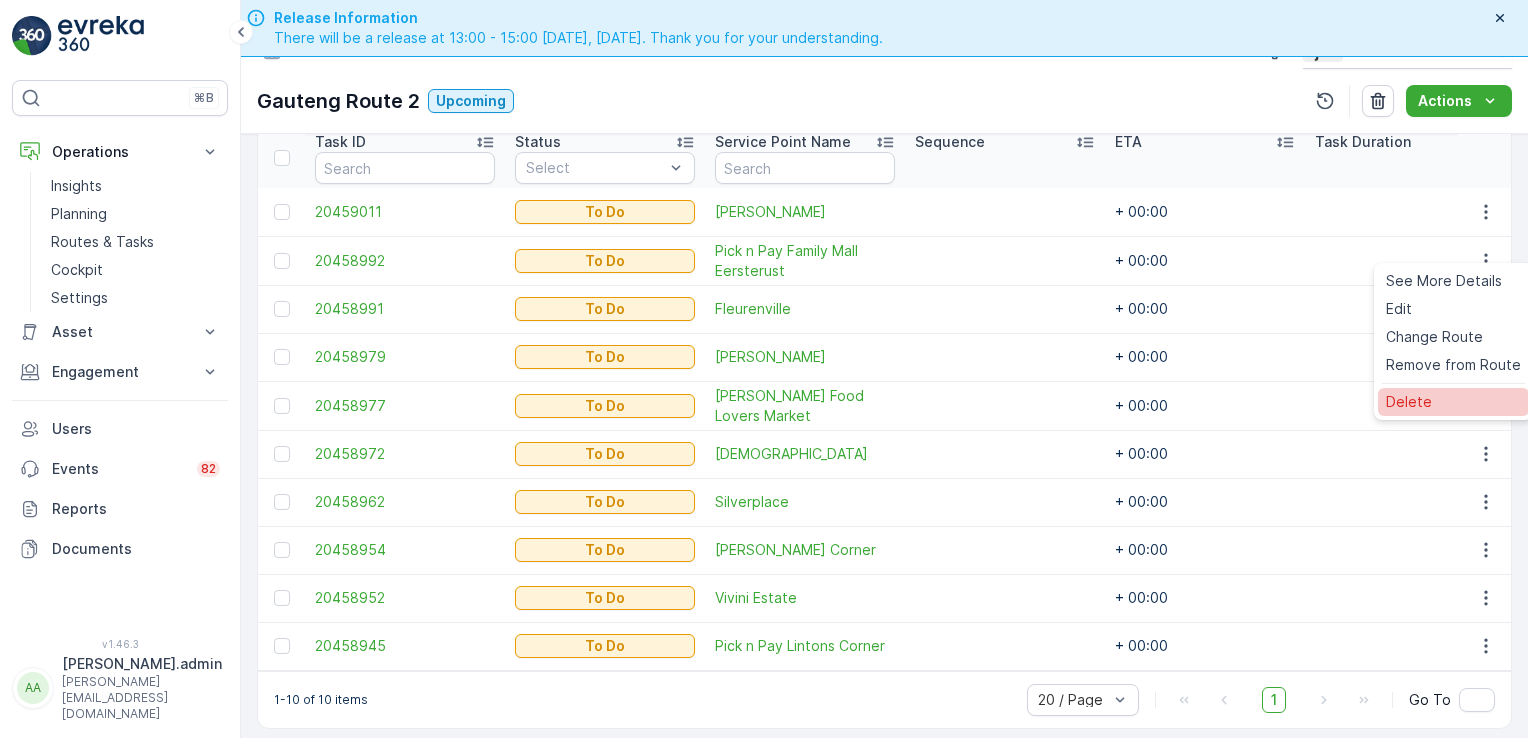 click on "Delete" at bounding box center [1453, 402] 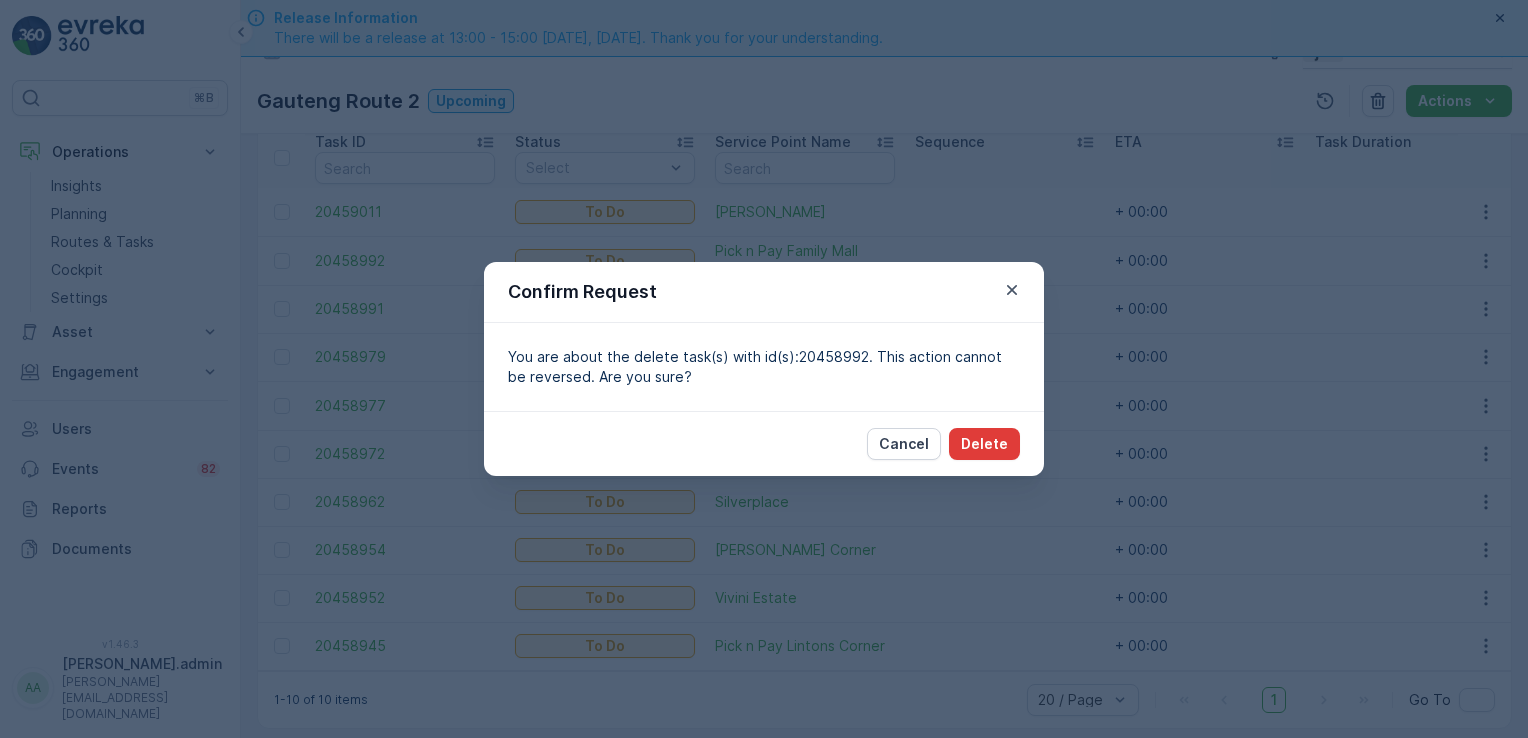 click on "Delete" at bounding box center [984, 444] 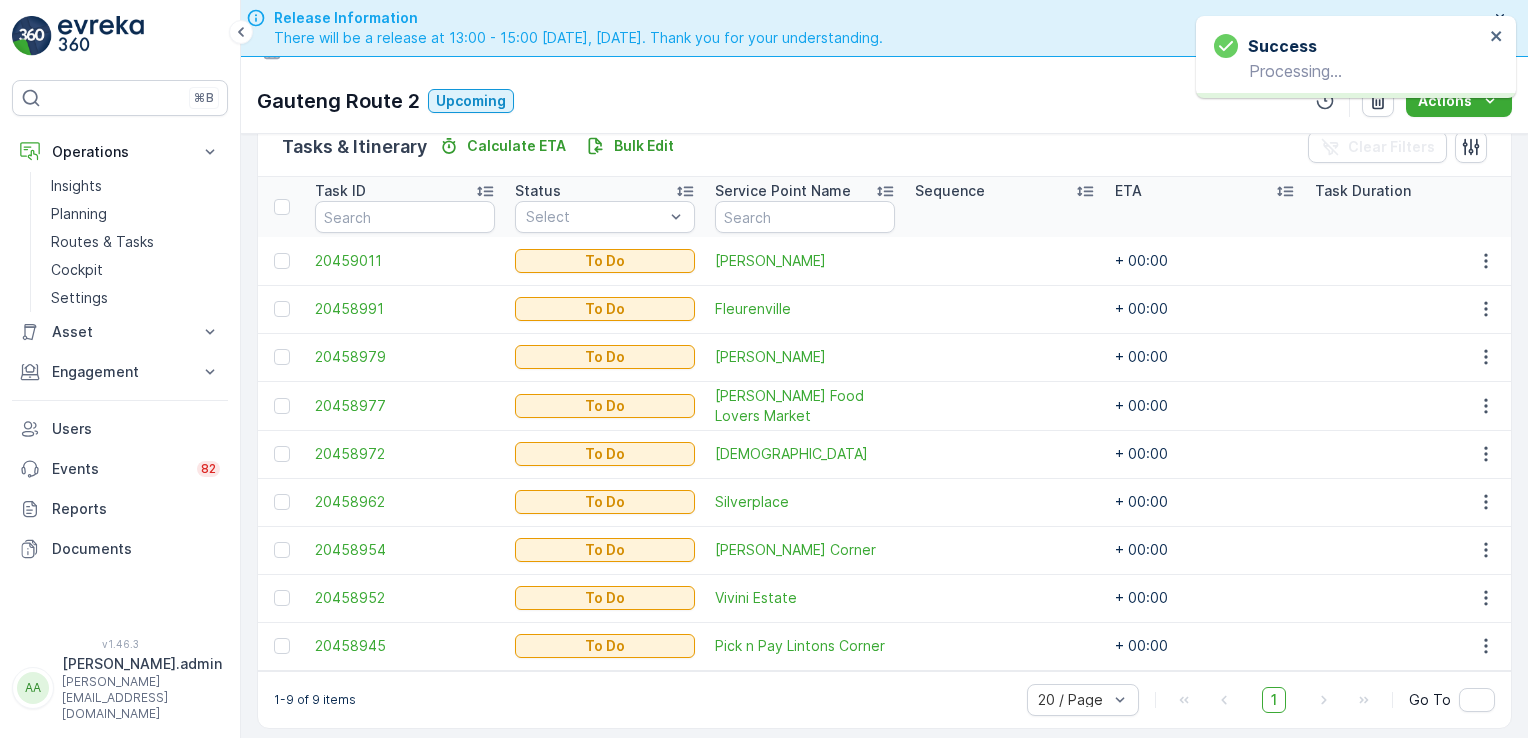 scroll, scrollTop: 508, scrollLeft: 0, axis: vertical 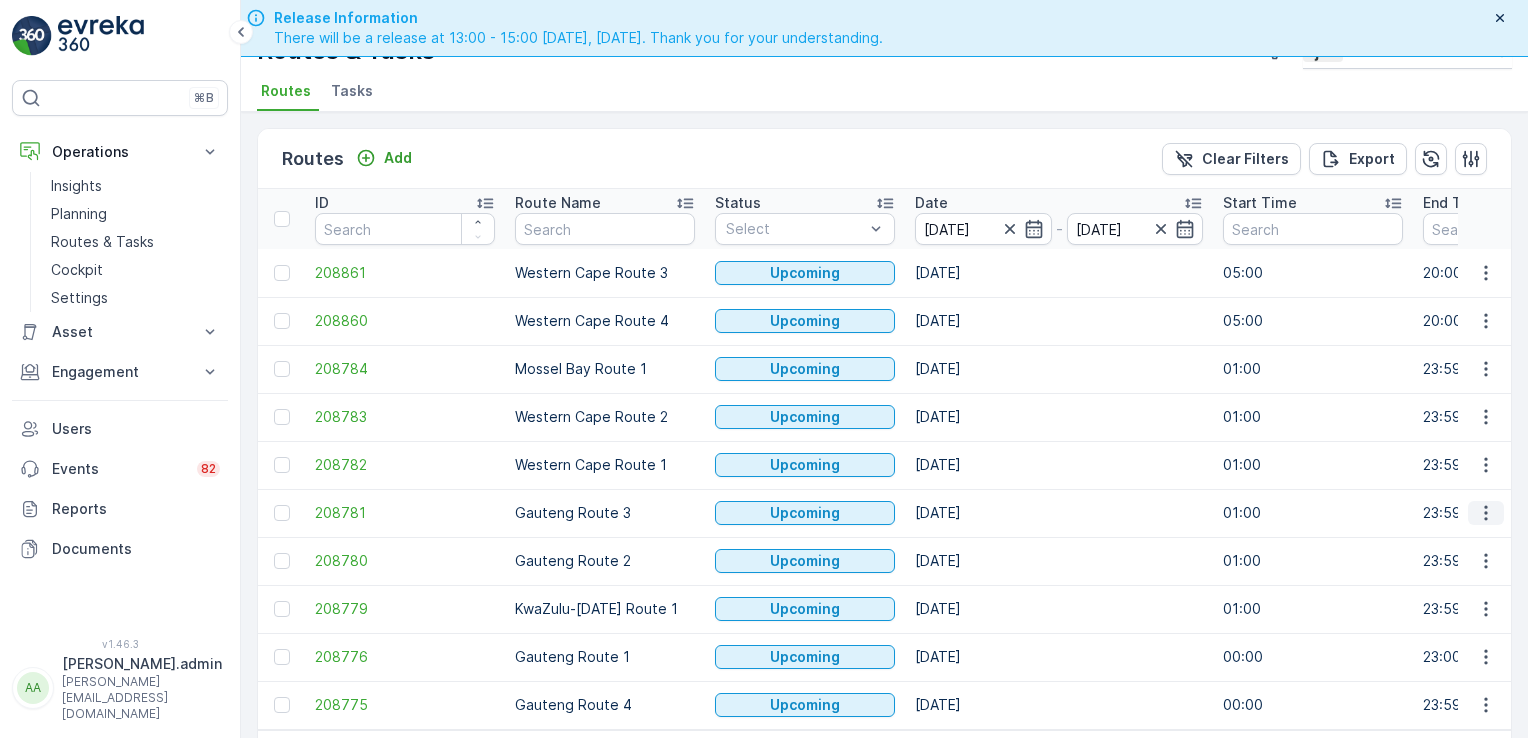 click 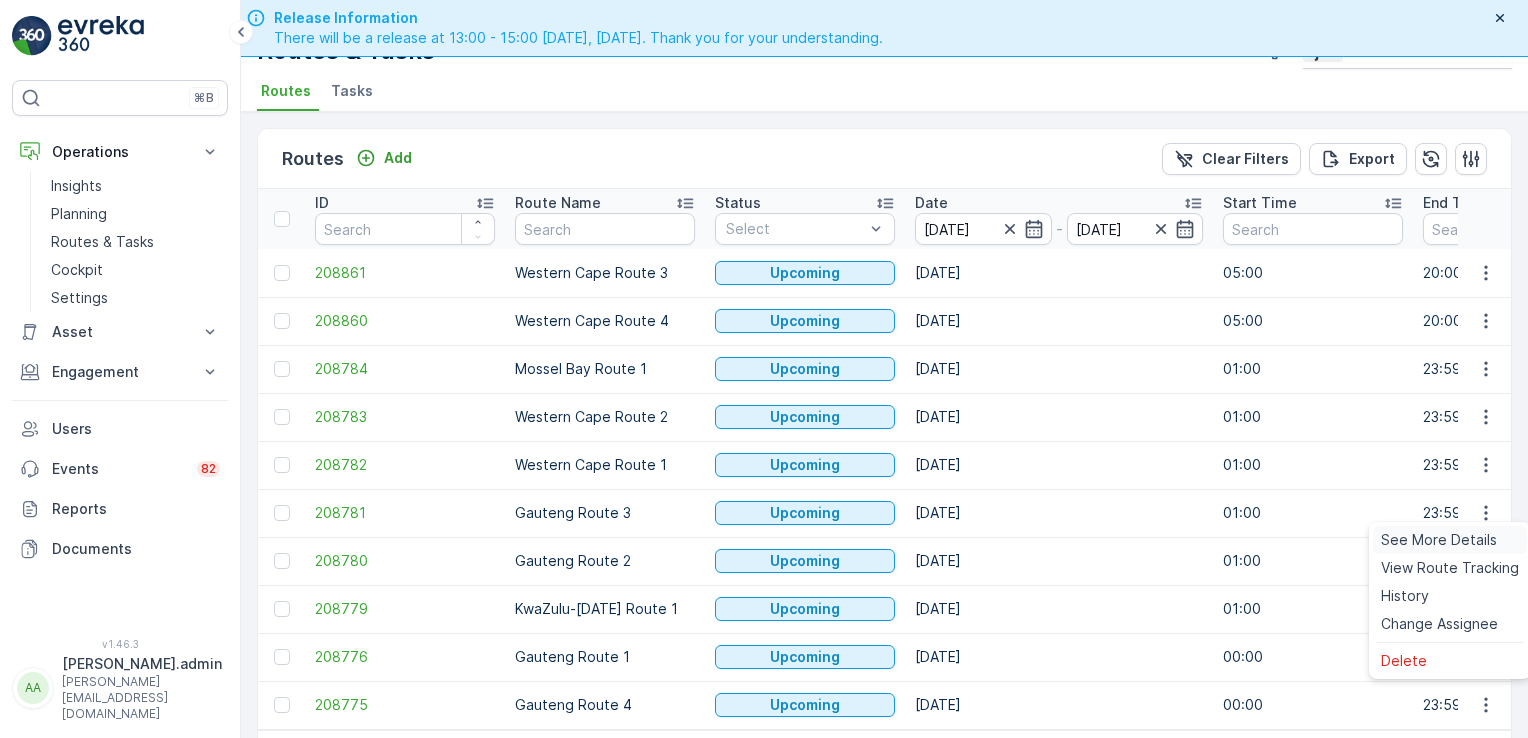 click on "See More Details" at bounding box center [1439, 540] 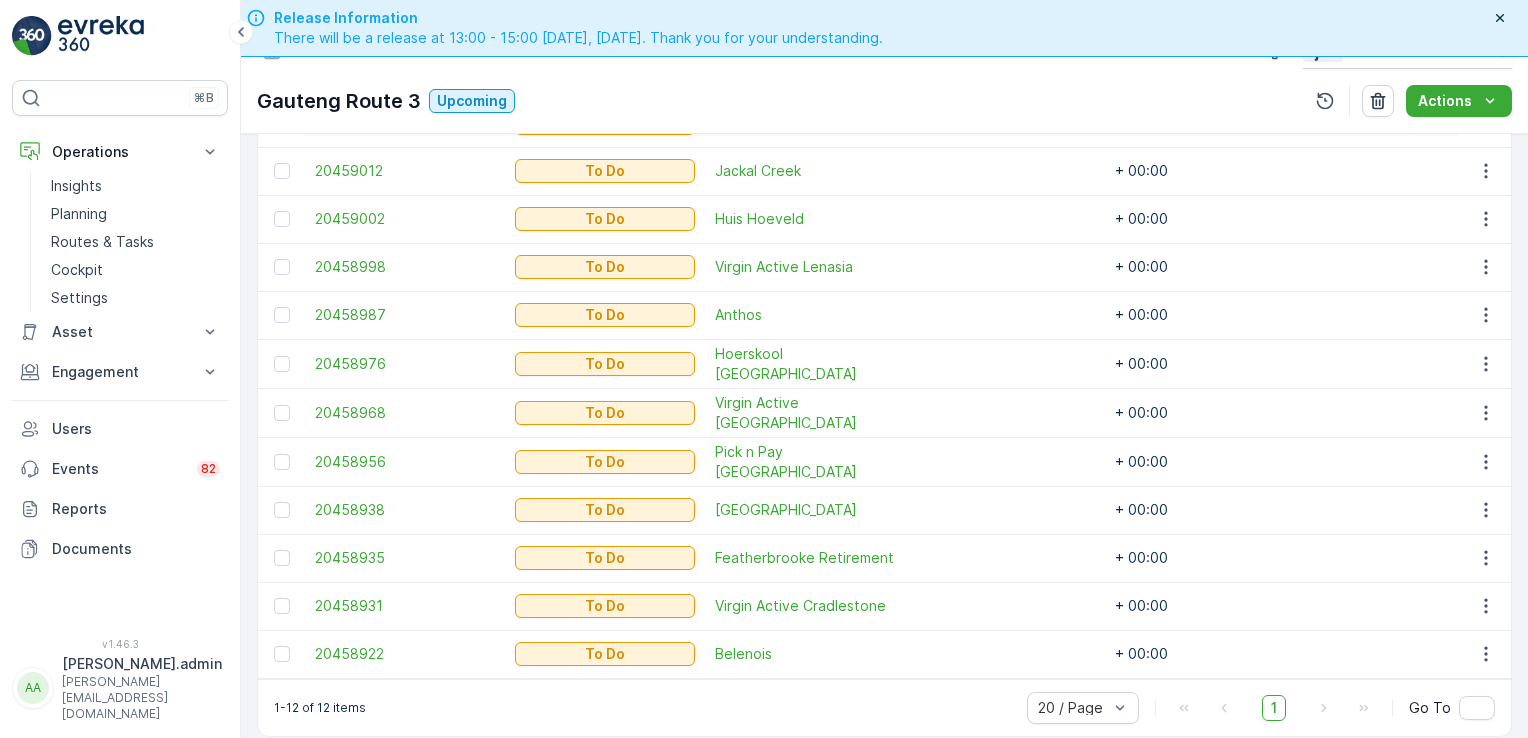 scroll, scrollTop: 652, scrollLeft: 0, axis: vertical 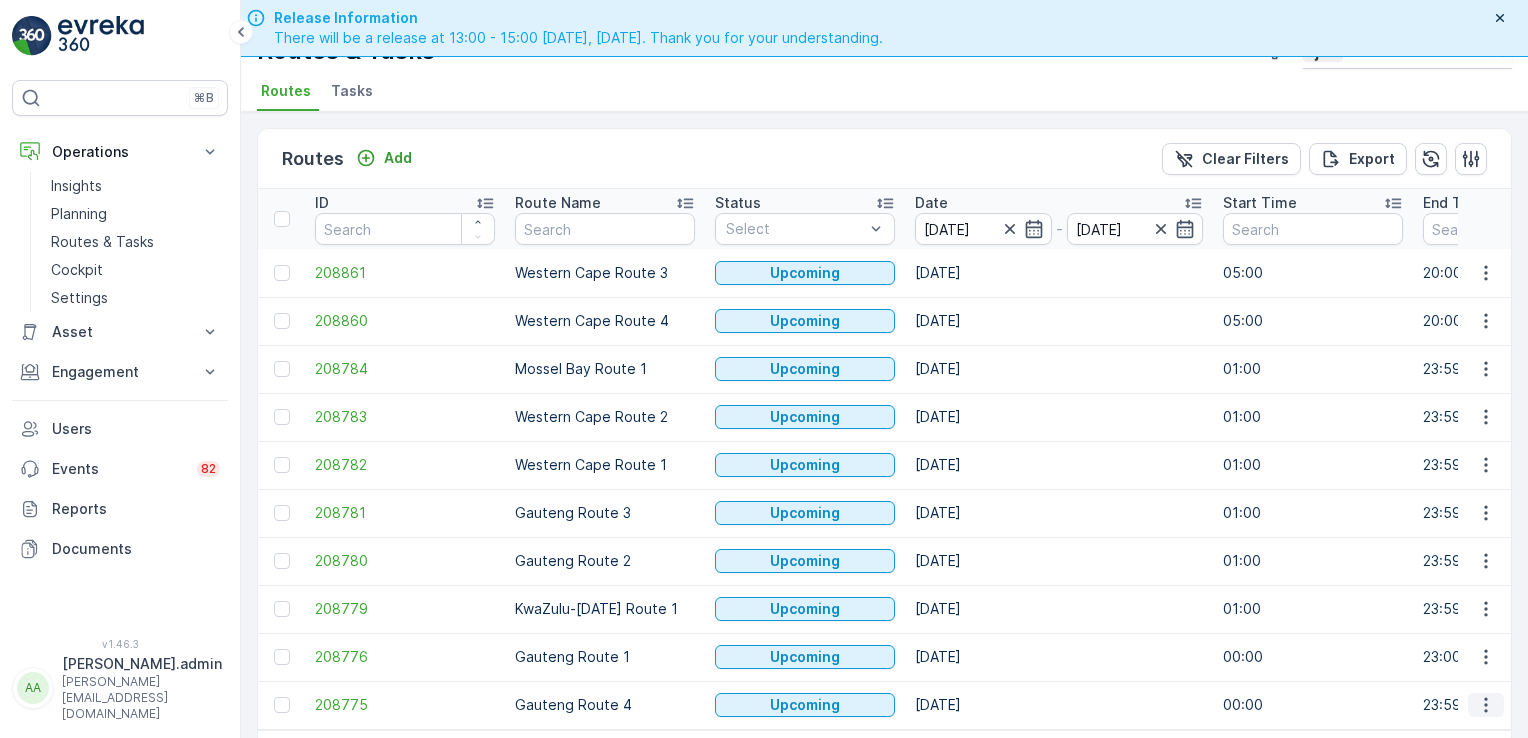 click 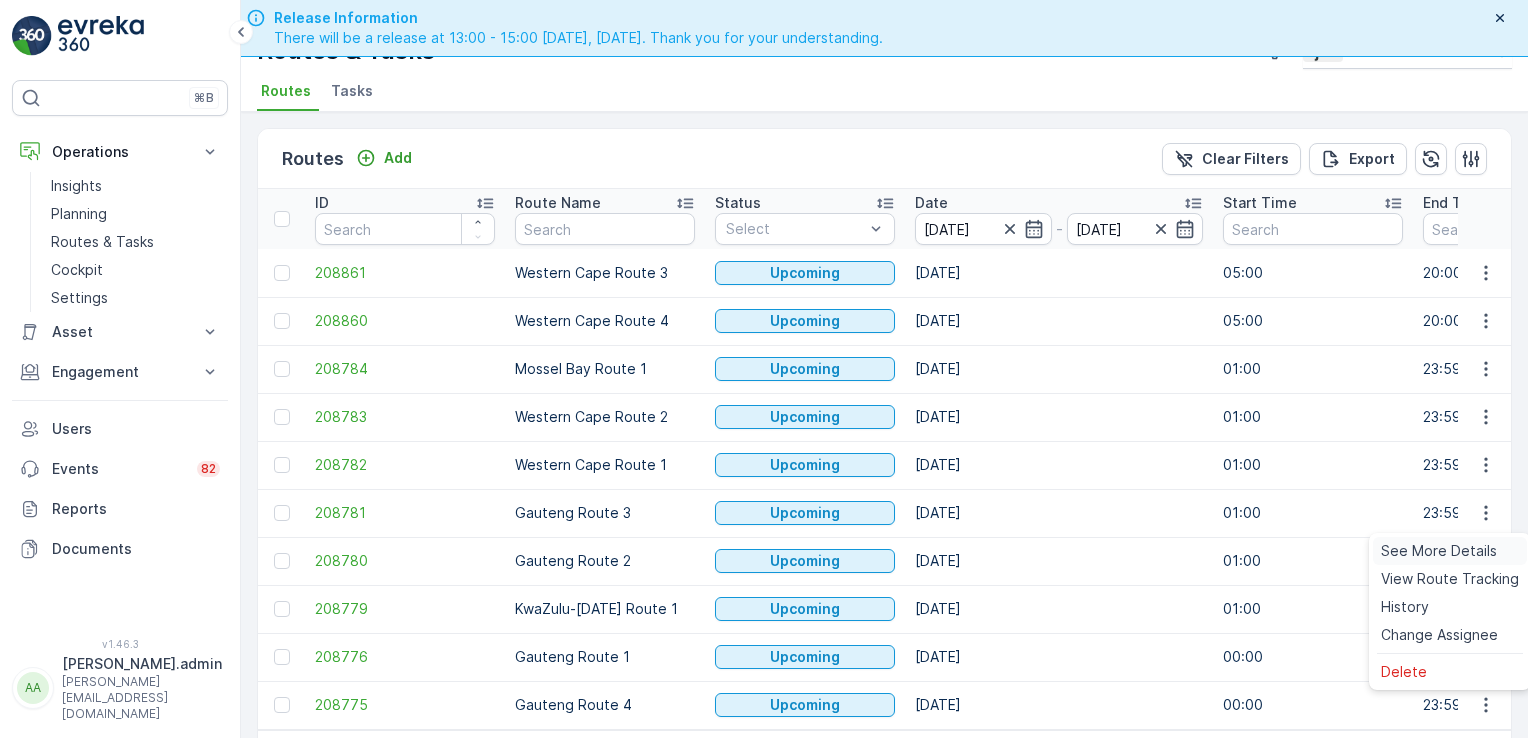 click on "See More Details" at bounding box center (1439, 551) 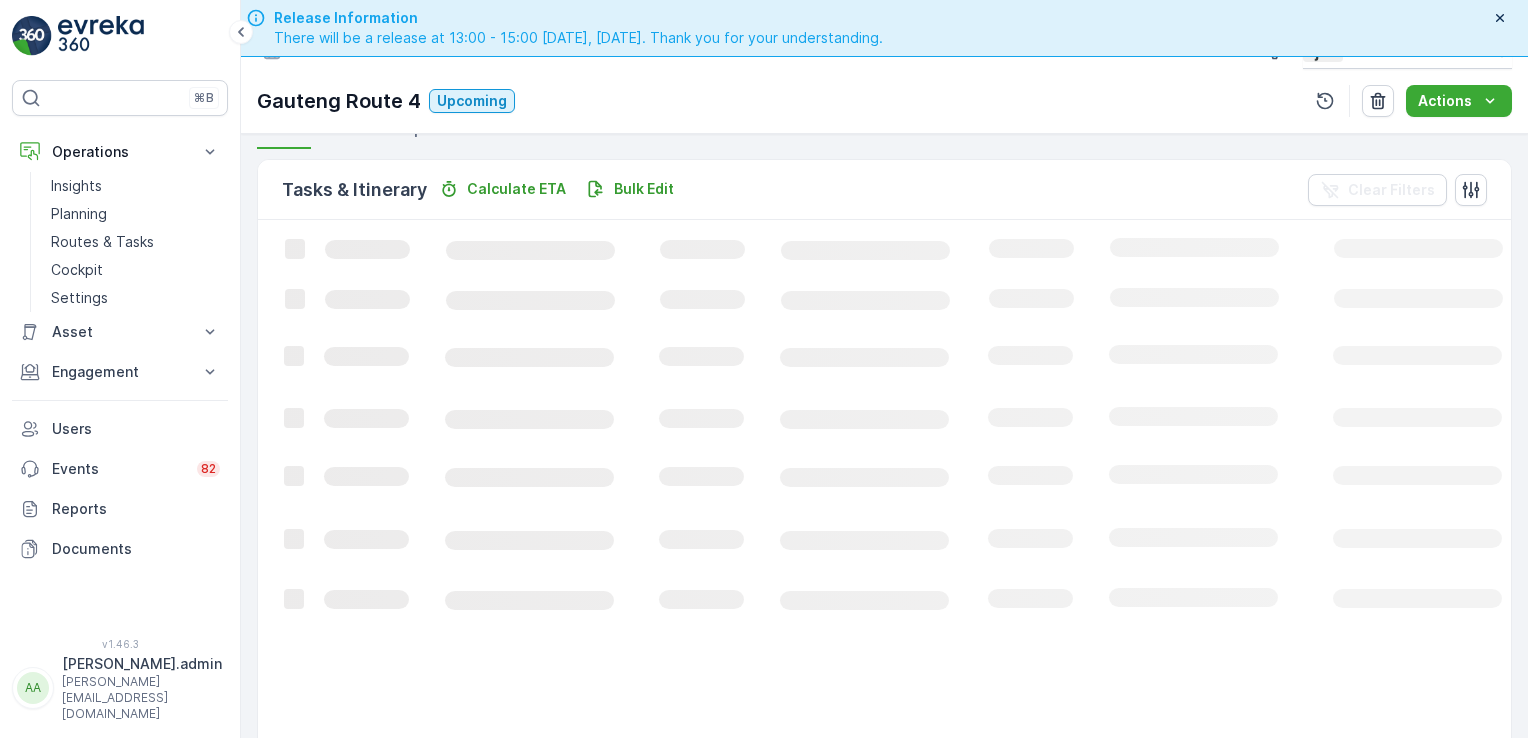 scroll, scrollTop: 471, scrollLeft: 0, axis: vertical 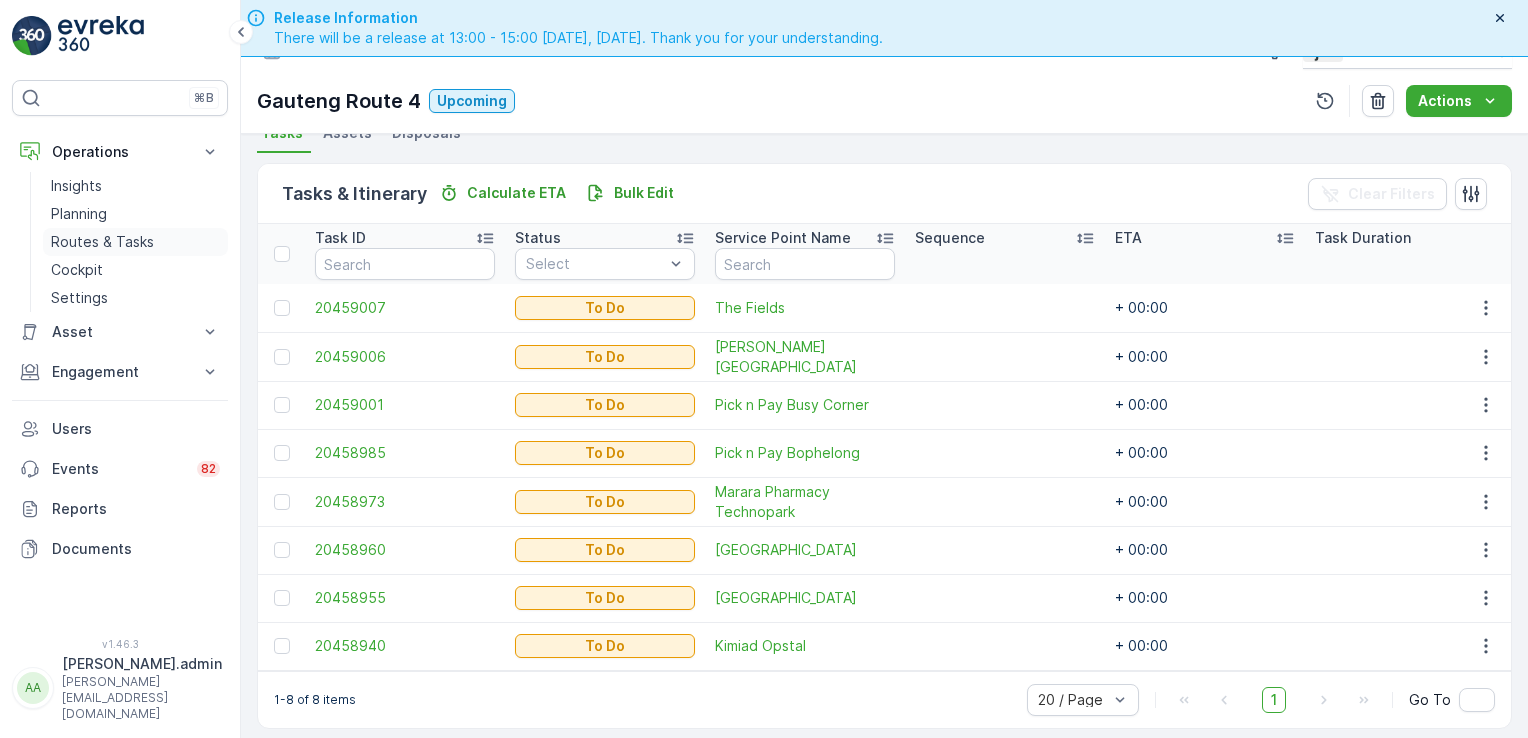click on "Routes & Tasks" at bounding box center (102, 242) 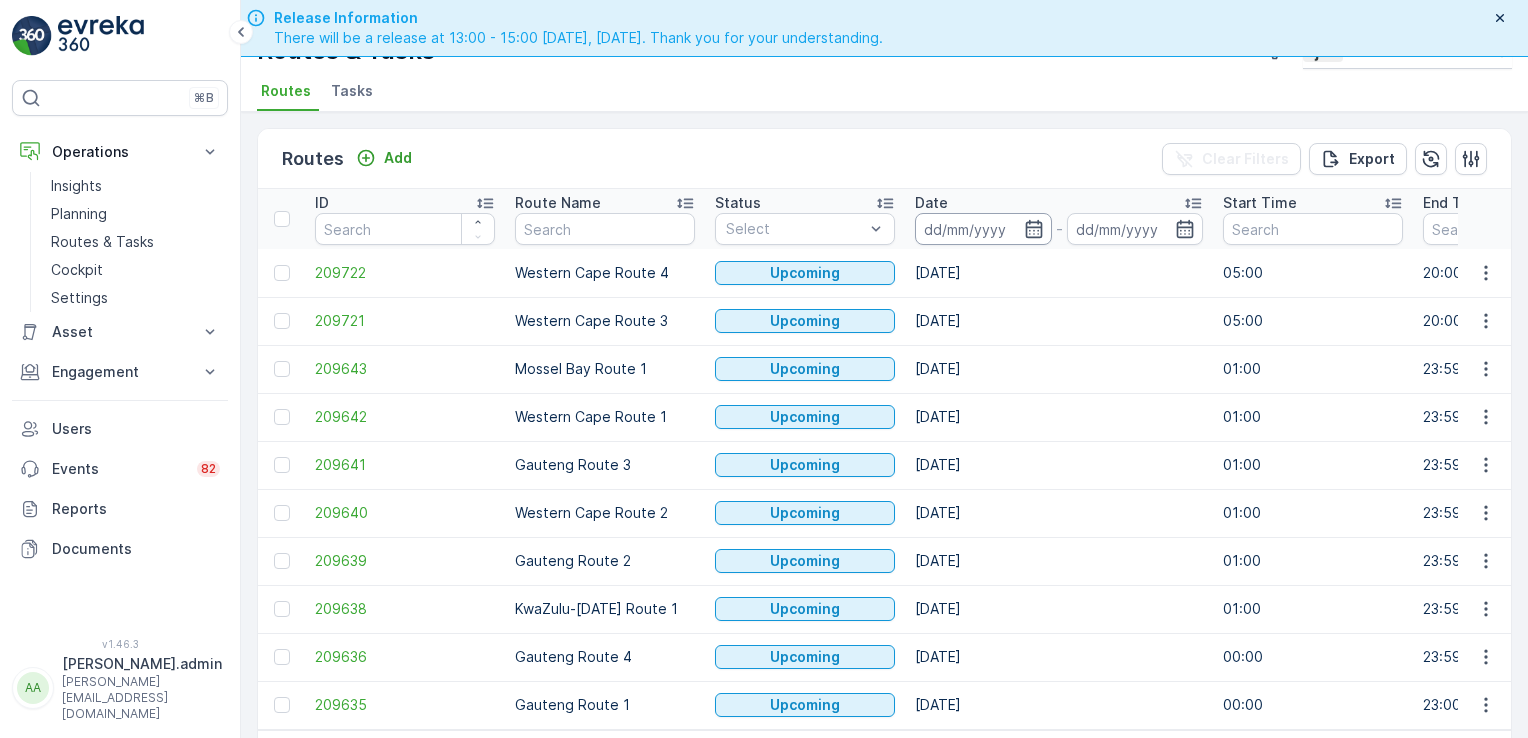 click at bounding box center [983, 229] 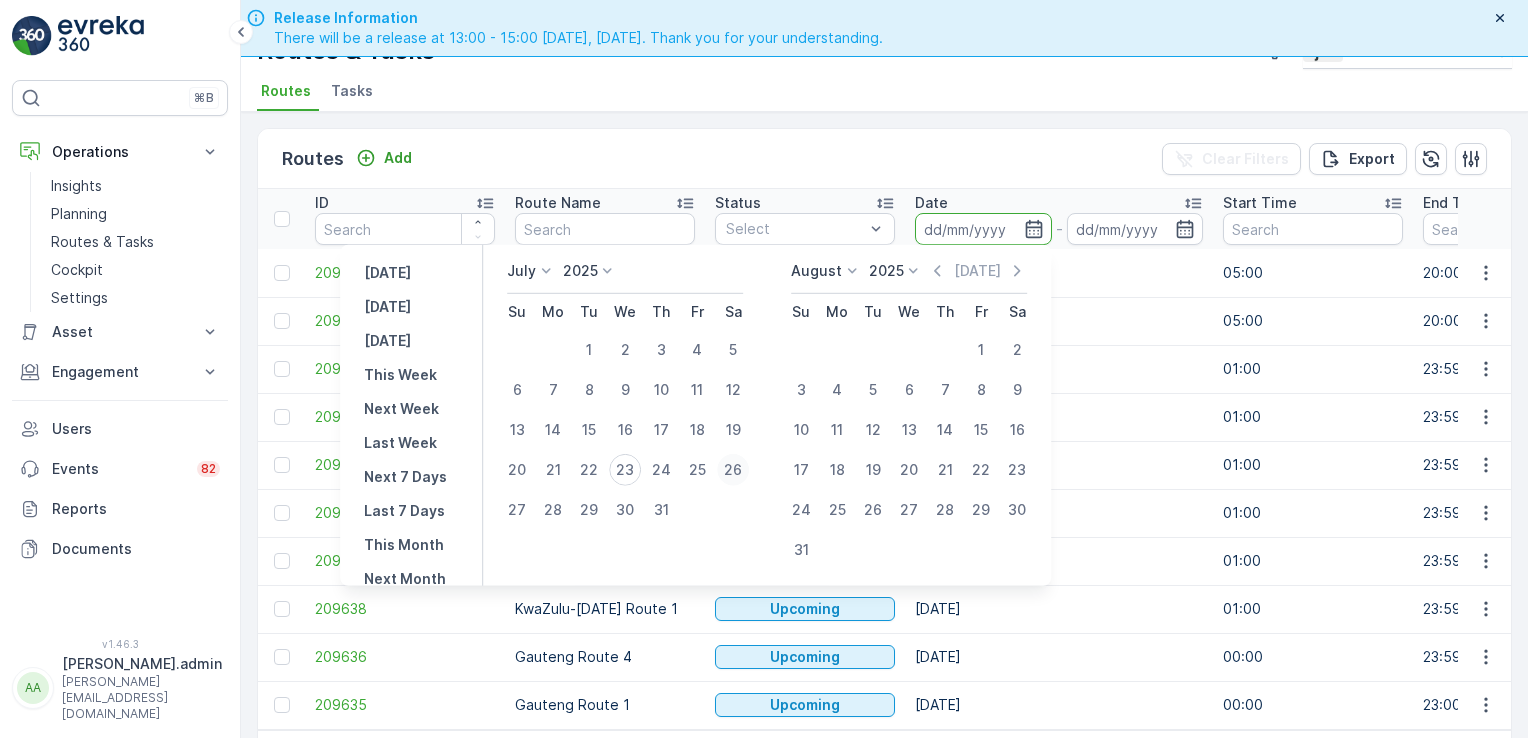 click on "26" at bounding box center (733, 470) 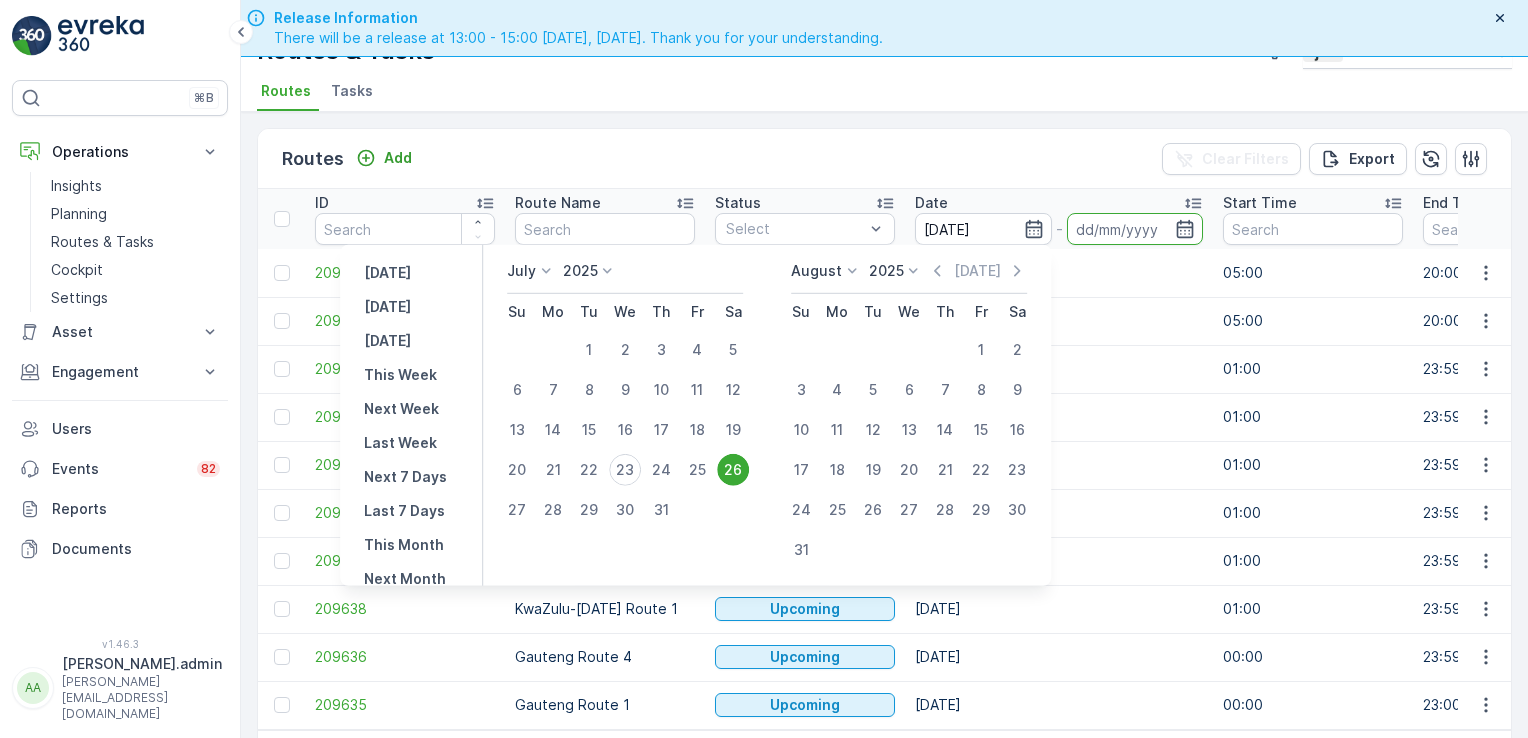 click on "26" at bounding box center [733, 470] 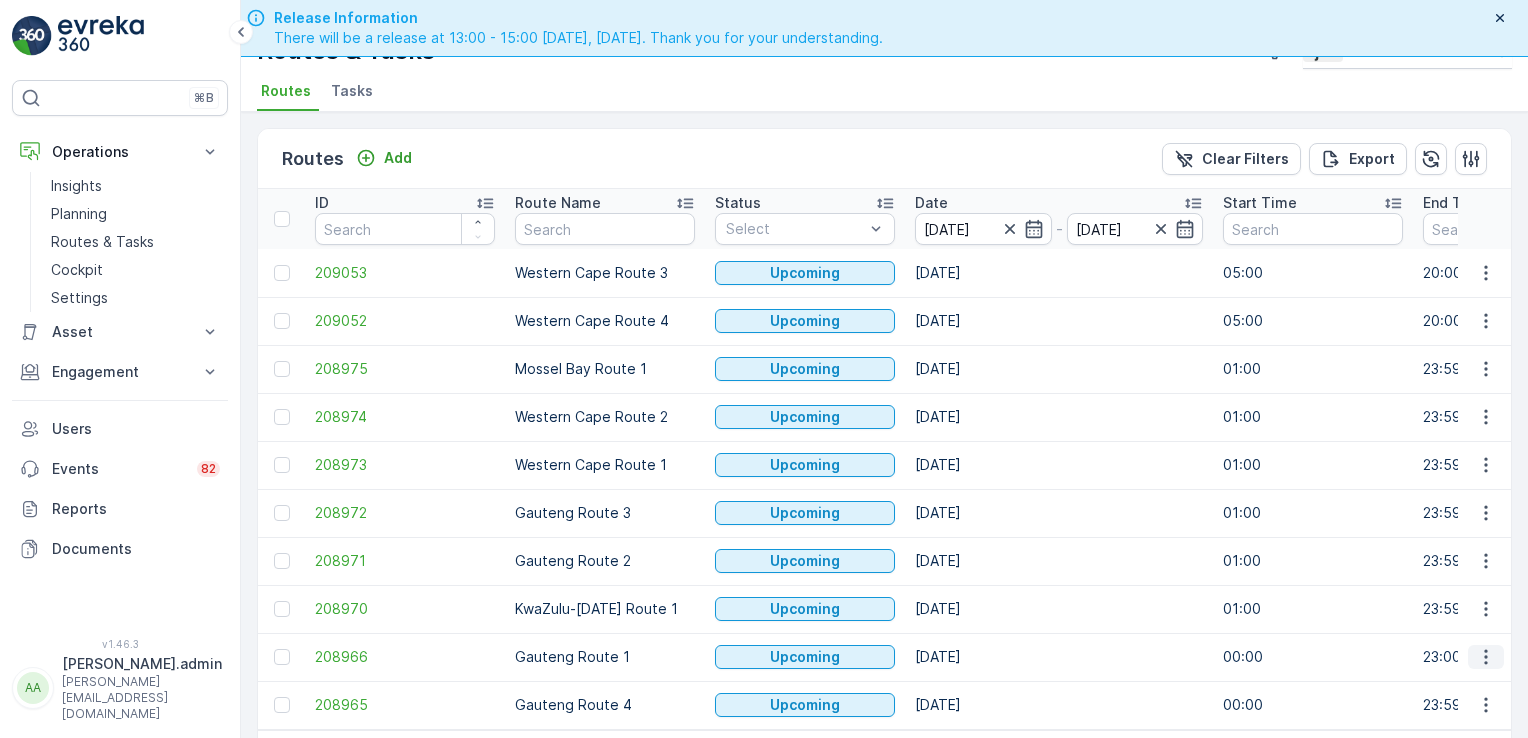 click 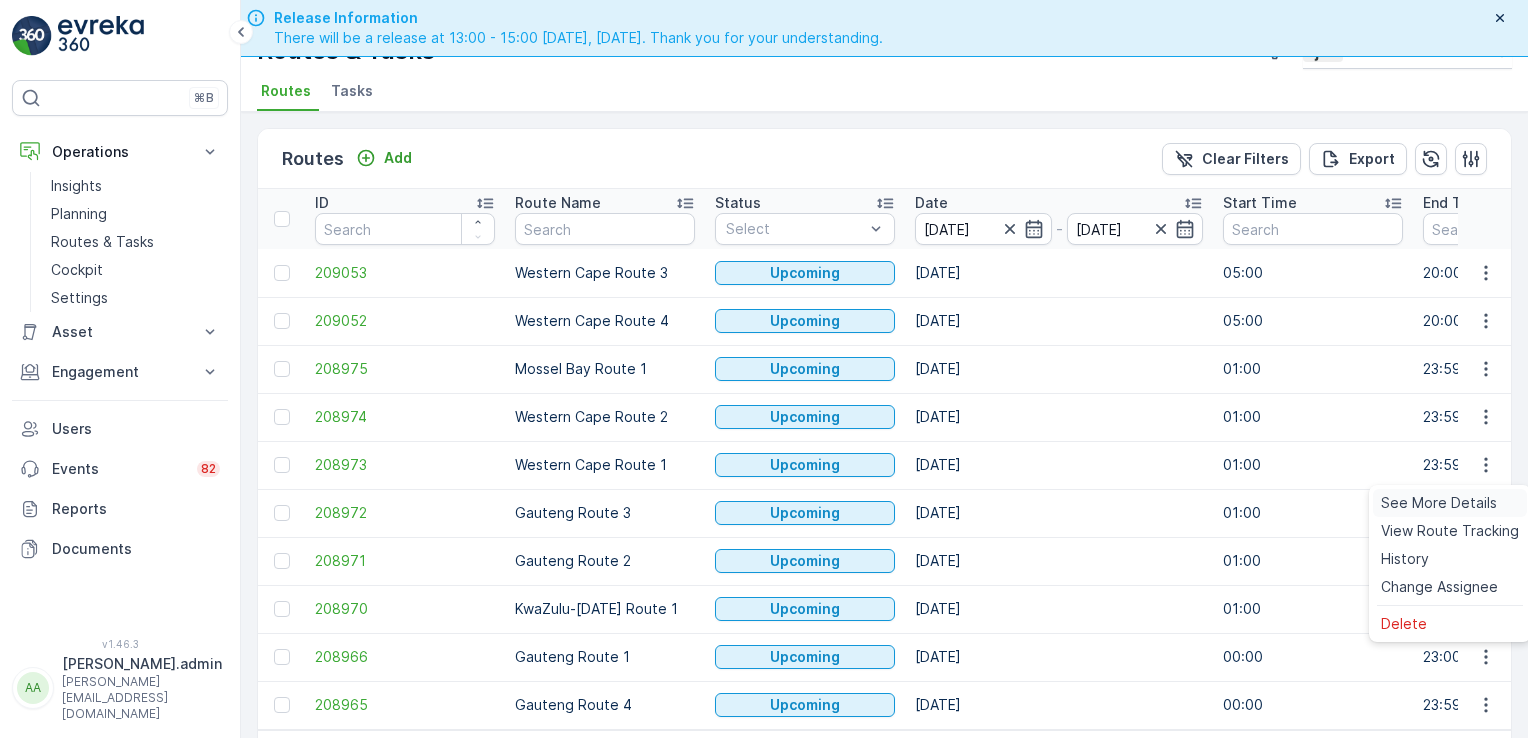 click on "See More Details" at bounding box center (1439, 503) 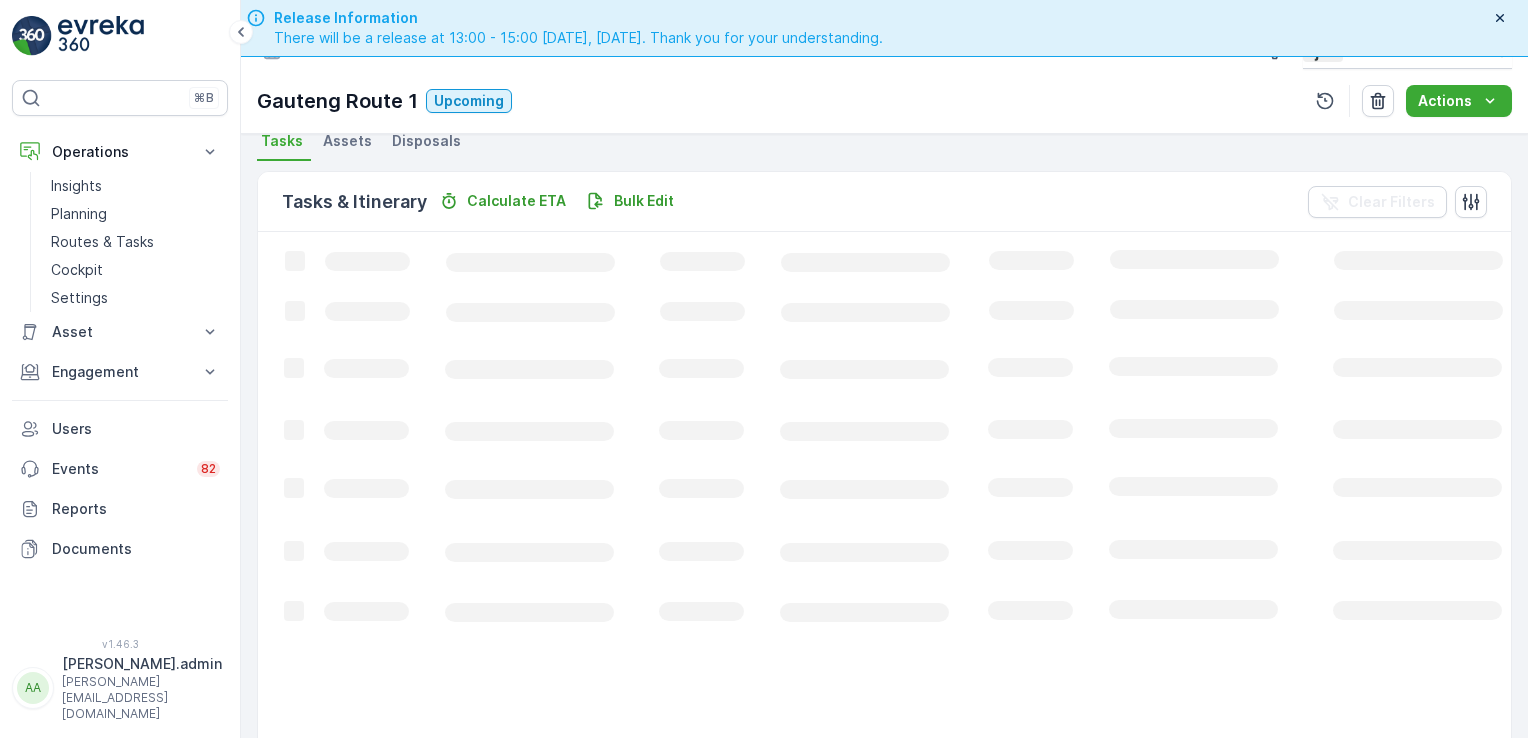 scroll, scrollTop: 457, scrollLeft: 0, axis: vertical 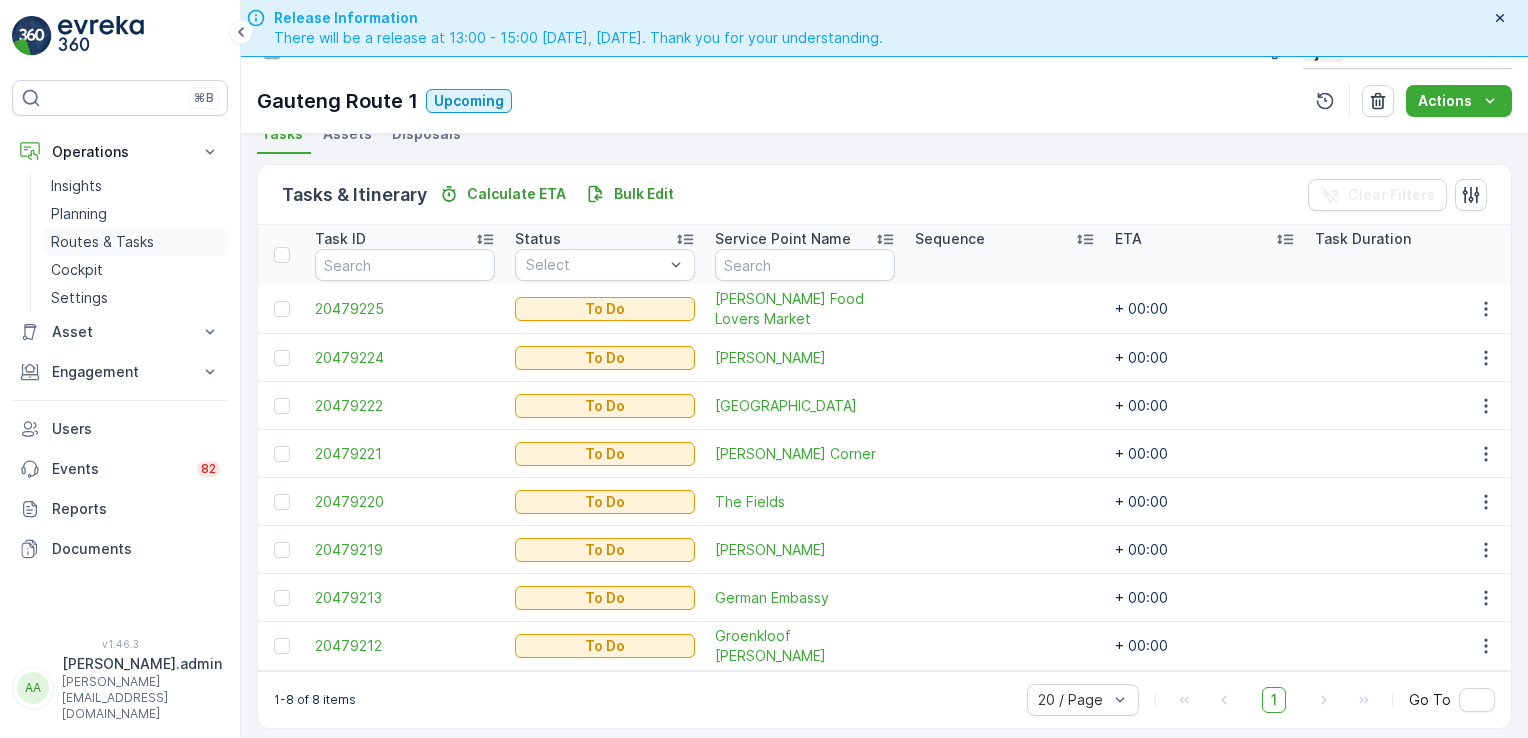 click on "Routes & Tasks" at bounding box center (102, 242) 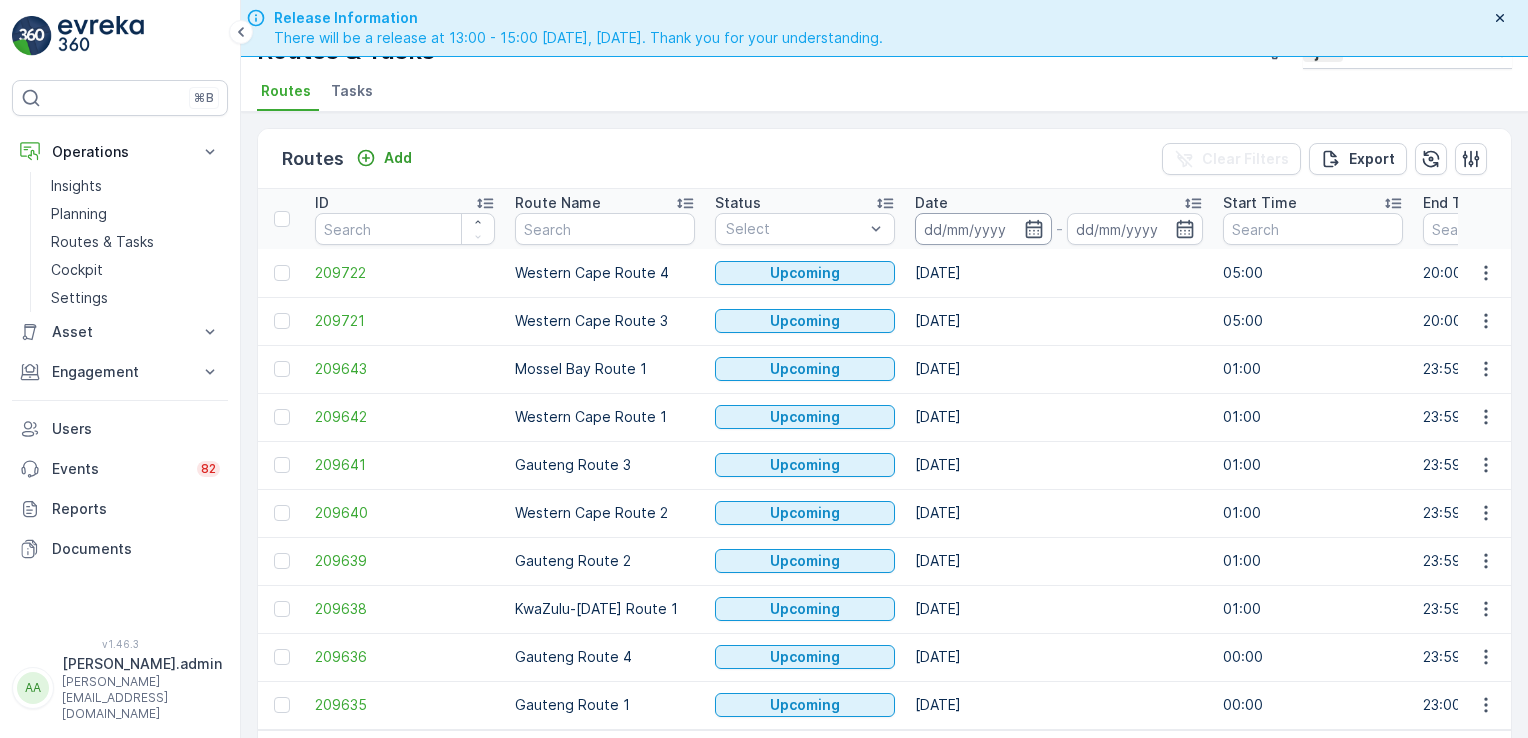 click at bounding box center [983, 229] 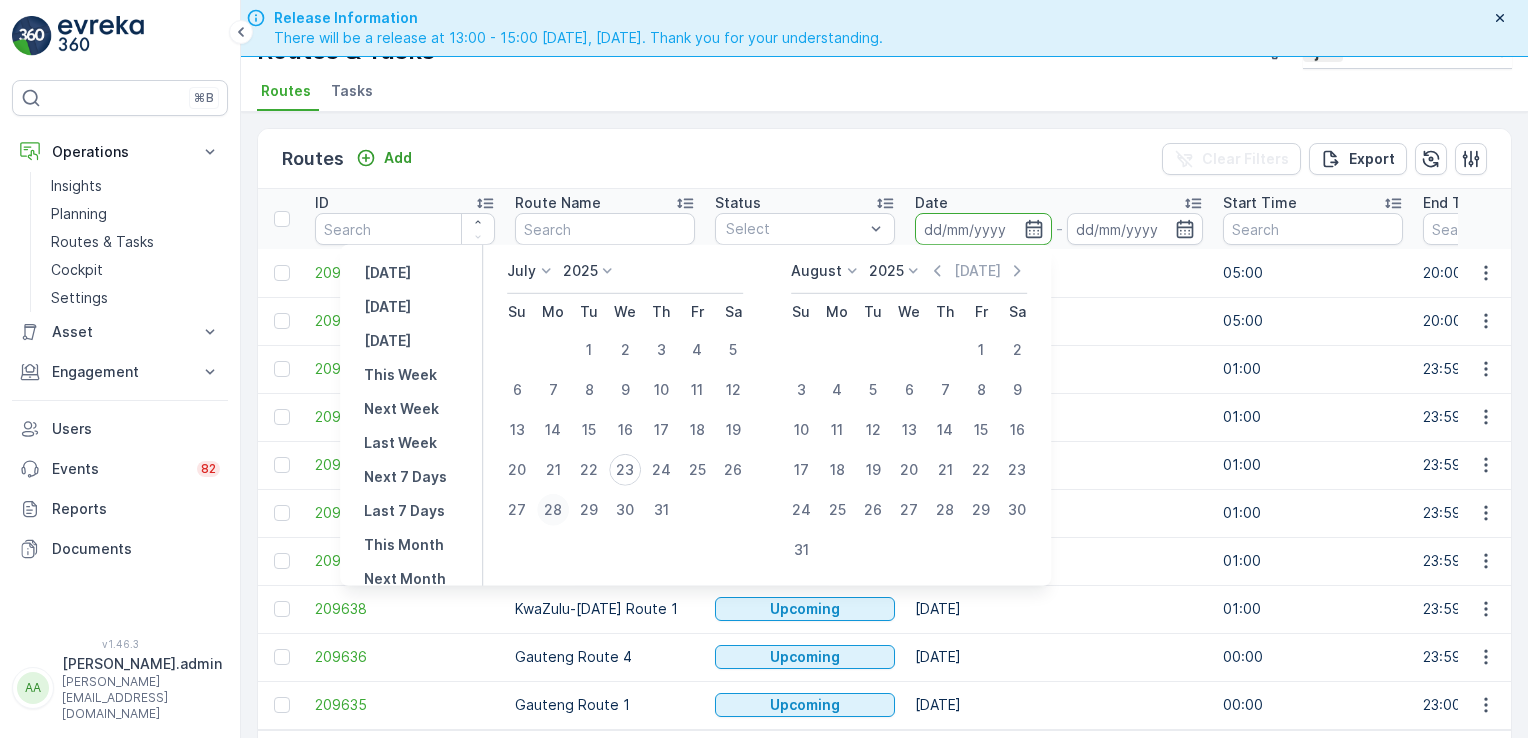 click on "28" at bounding box center [553, 510] 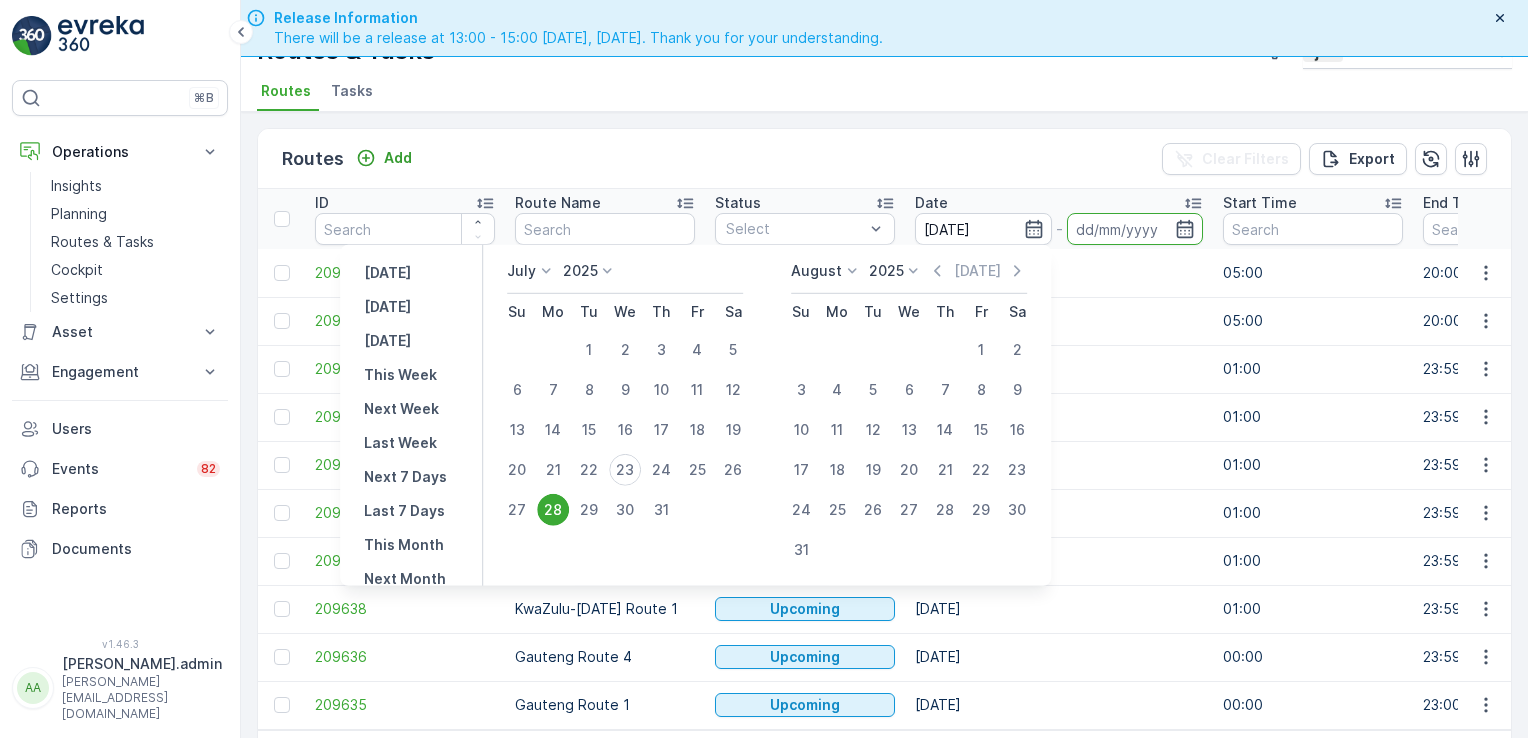 click on "28" at bounding box center (553, 510) 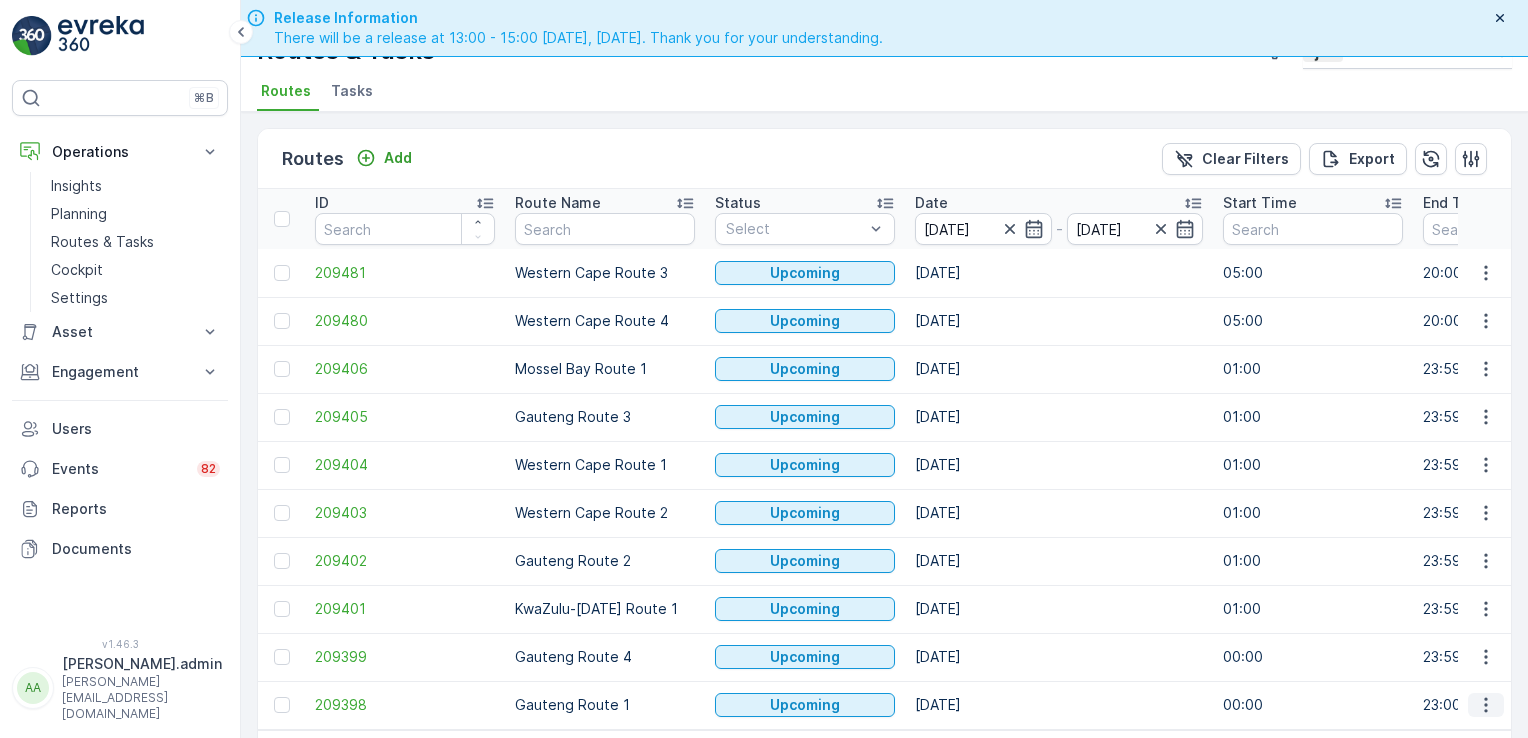 click 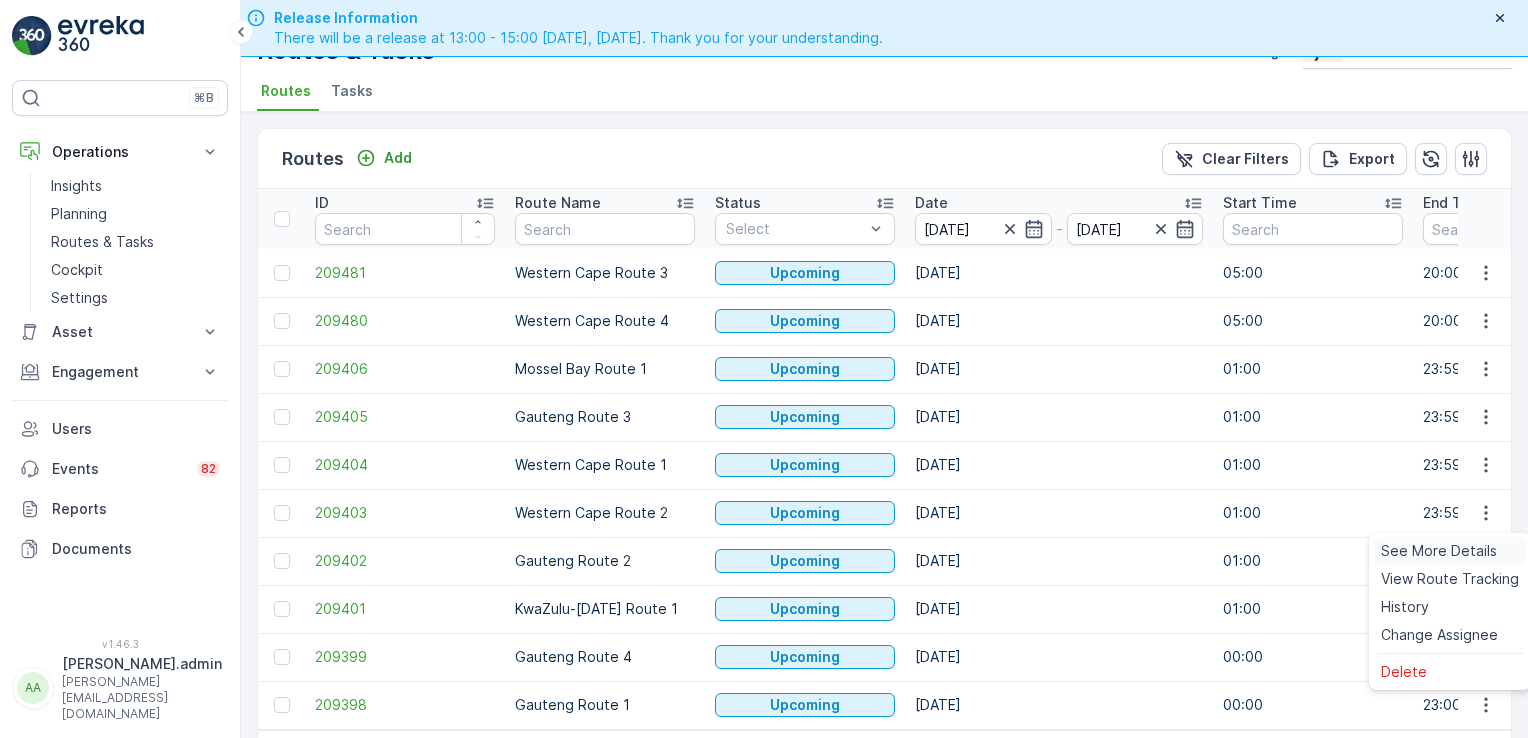 click on "See More Details" at bounding box center [1439, 551] 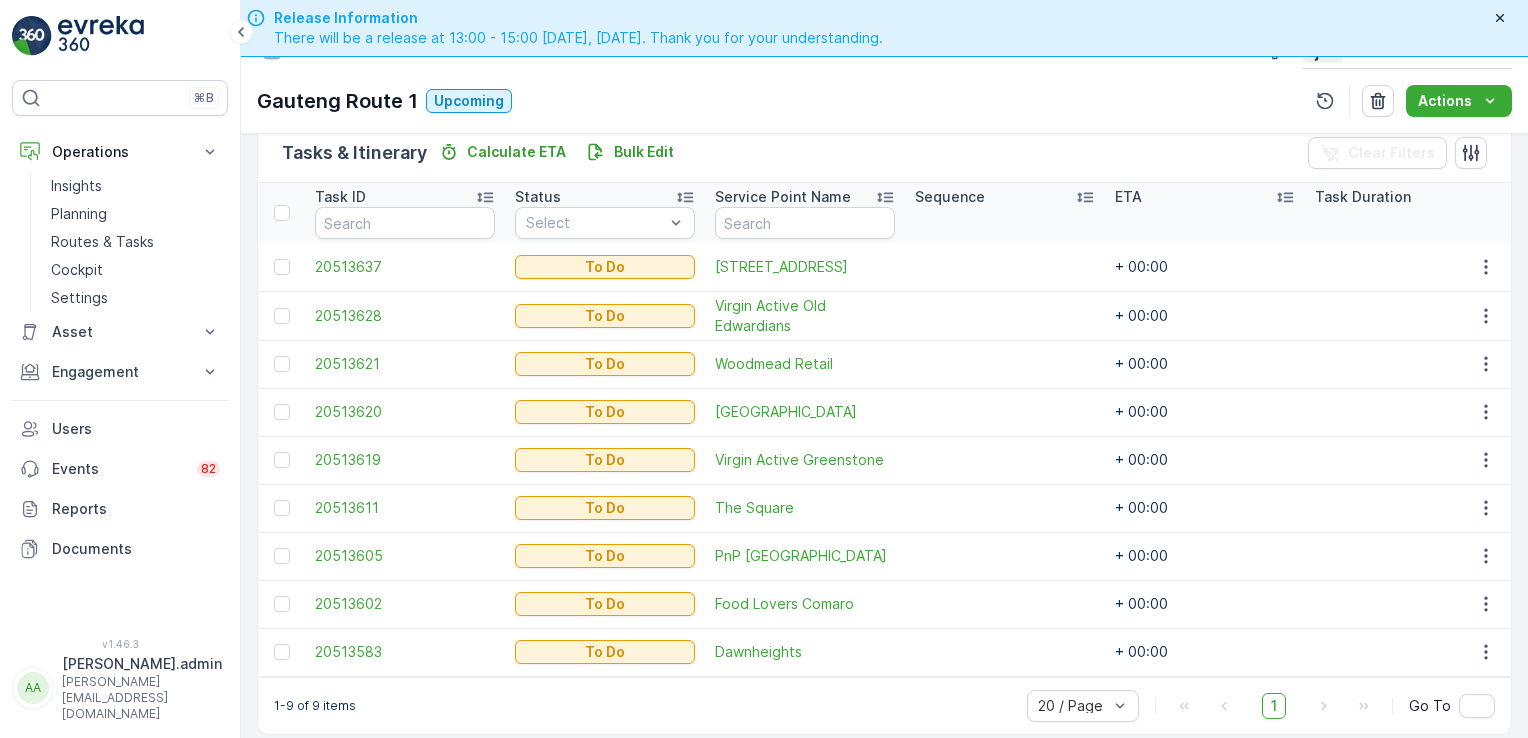 scroll, scrollTop: 508, scrollLeft: 0, axis: vertical 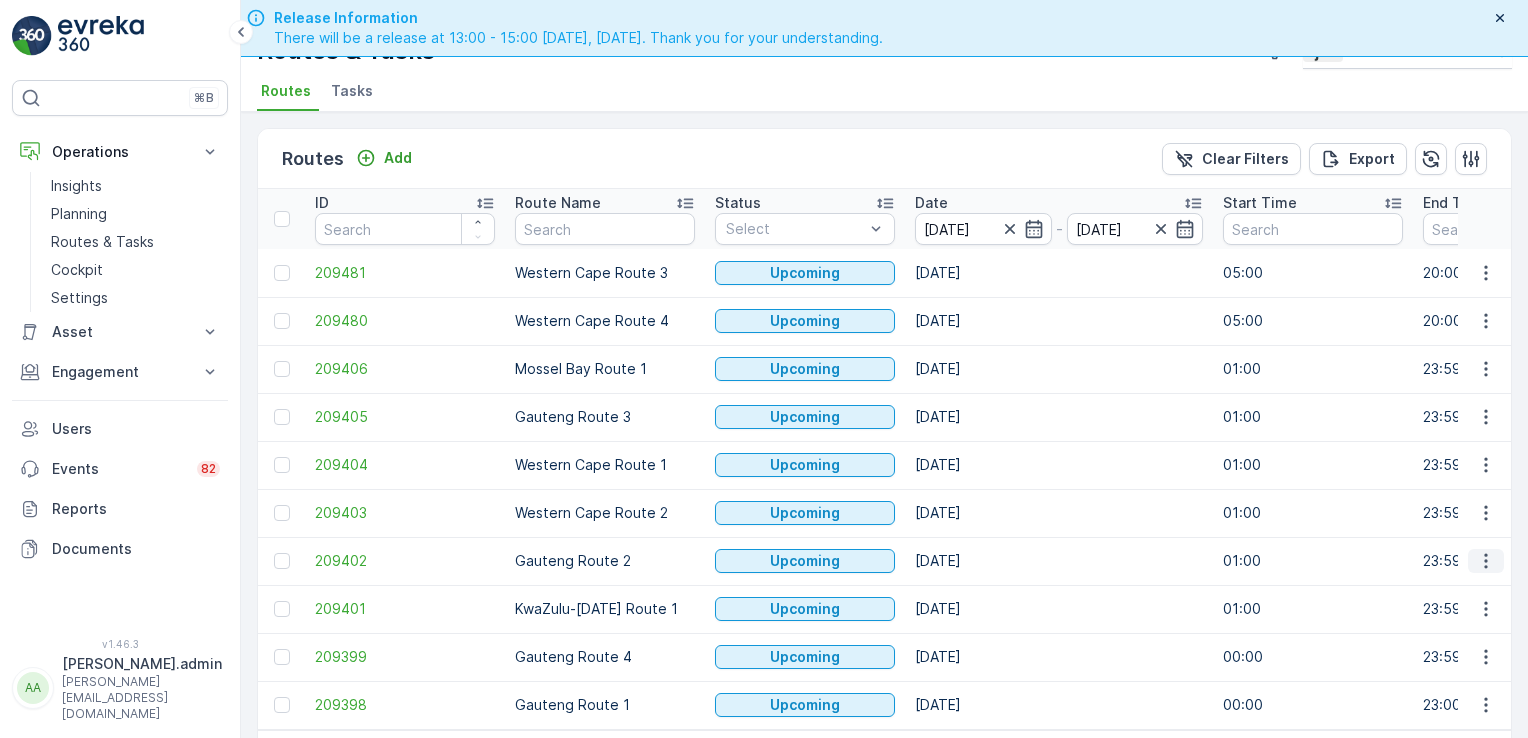 click 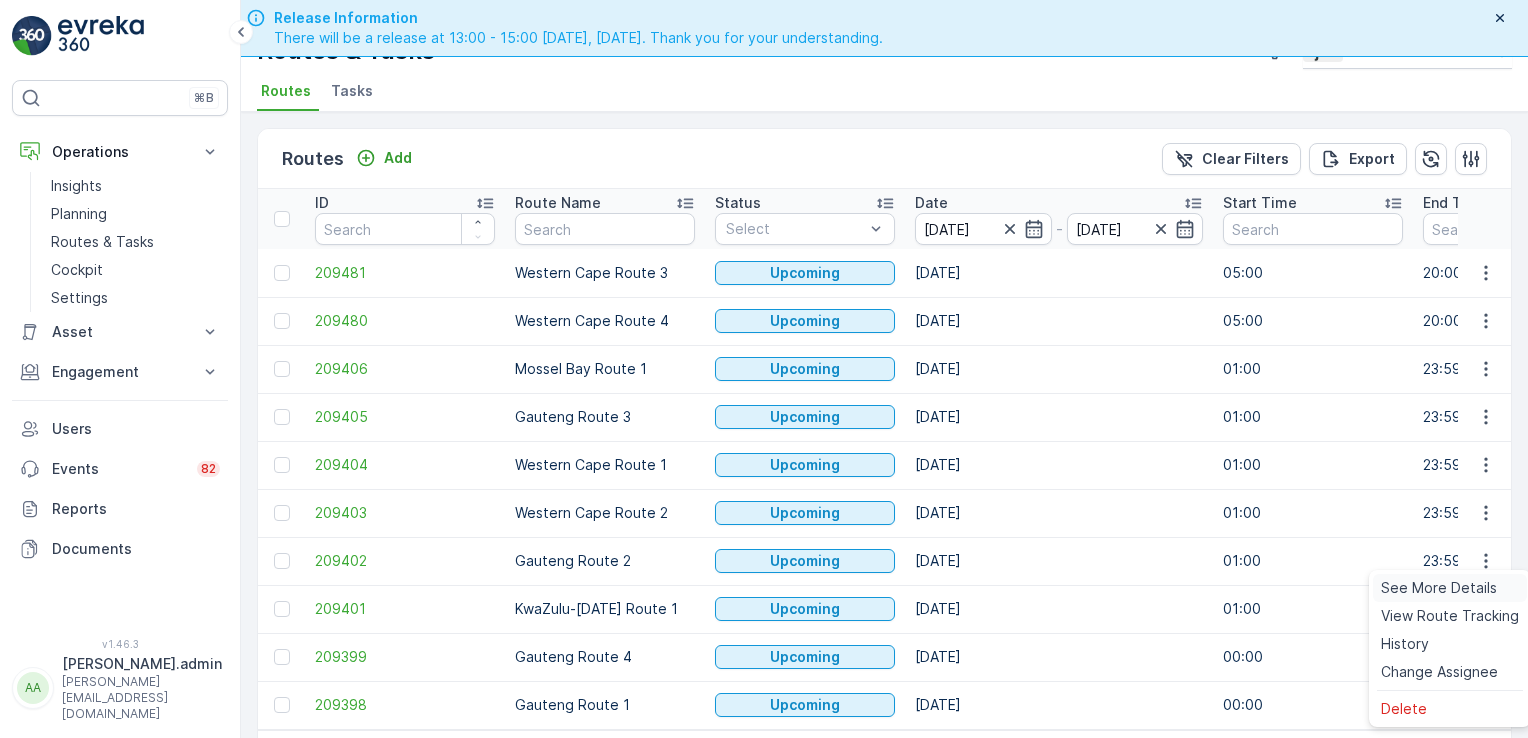 click on "See More Details" at bounding box center [1439, 588] 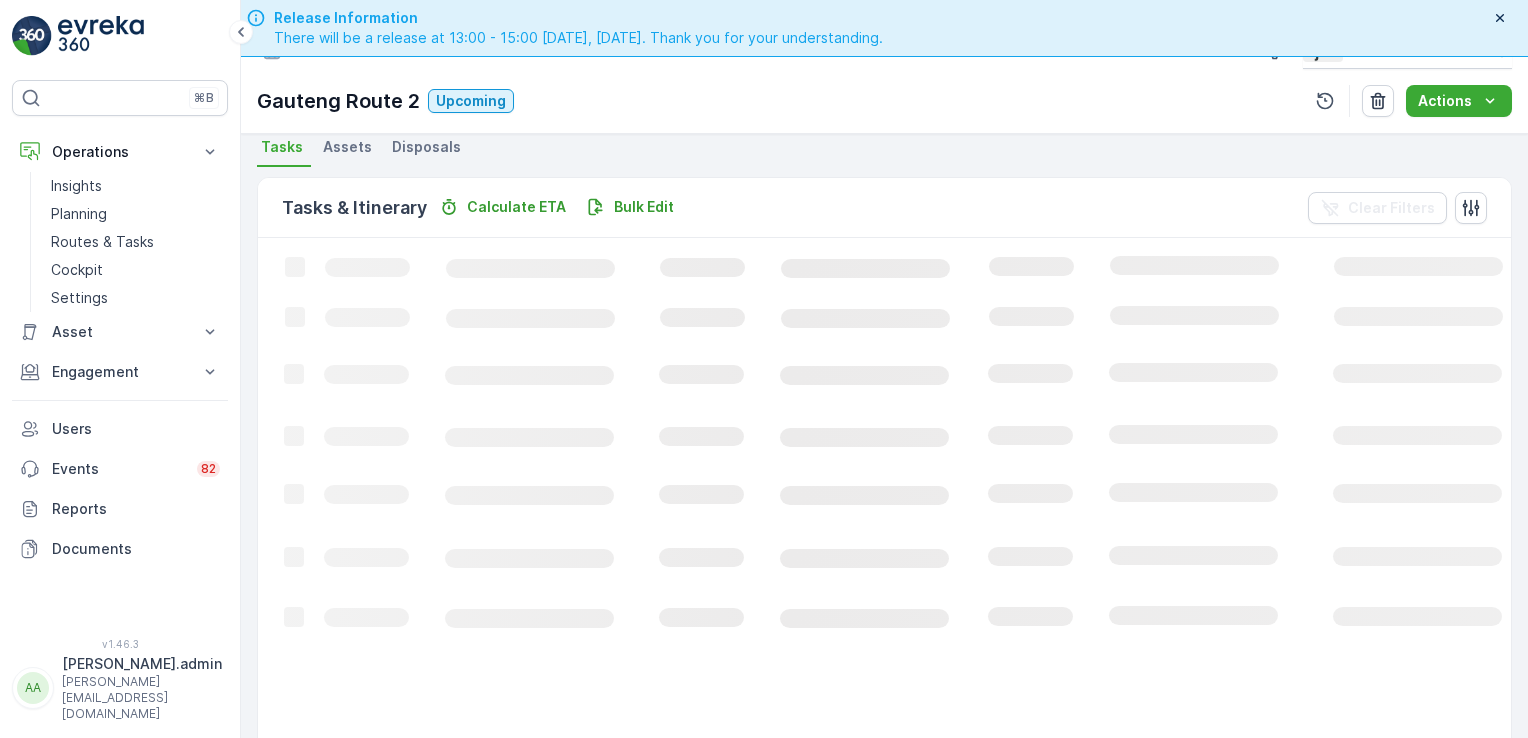 scroll, scrollTop: 504, scrollLeft: 0, axis: vertical 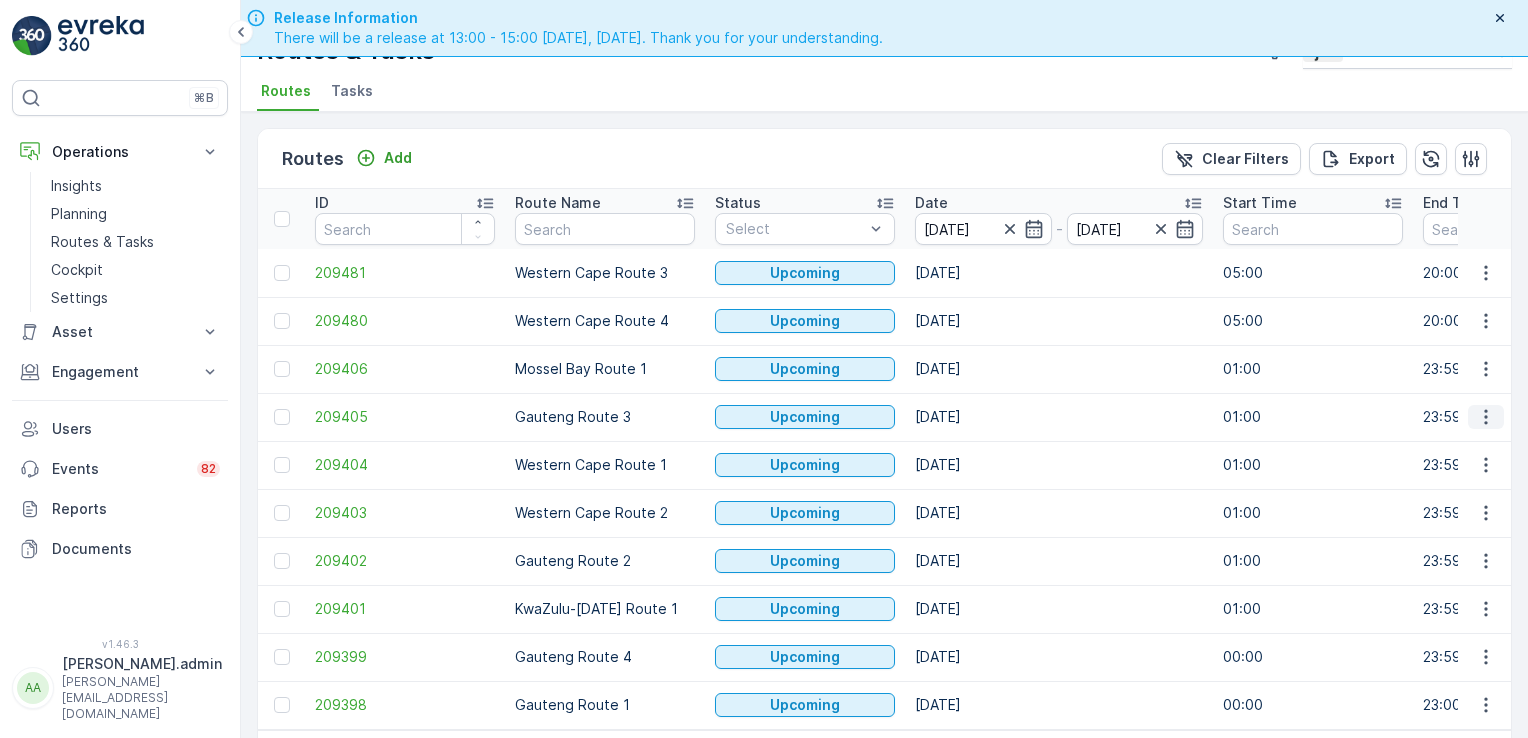 click 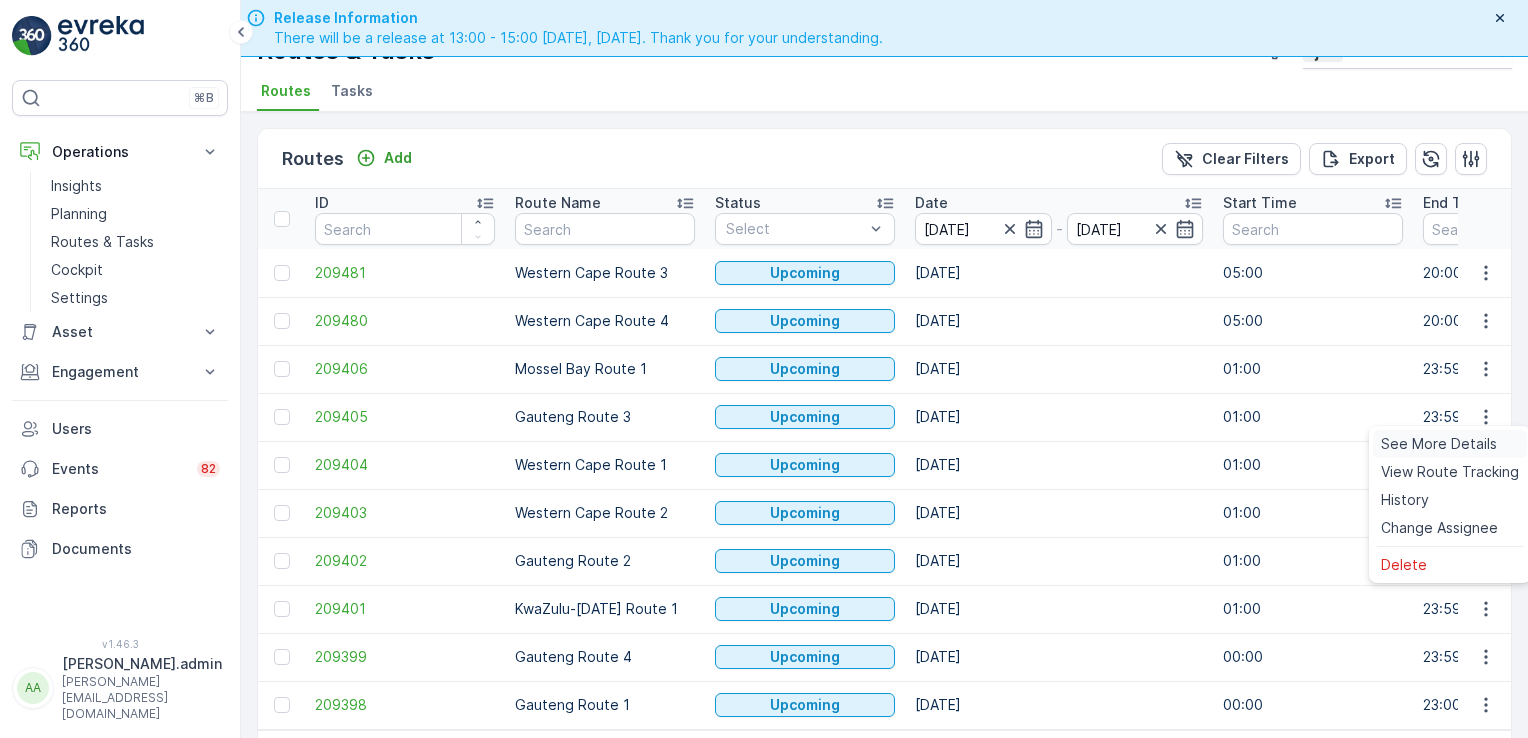 click on "See More Details" at bounding box center (1439, 444) 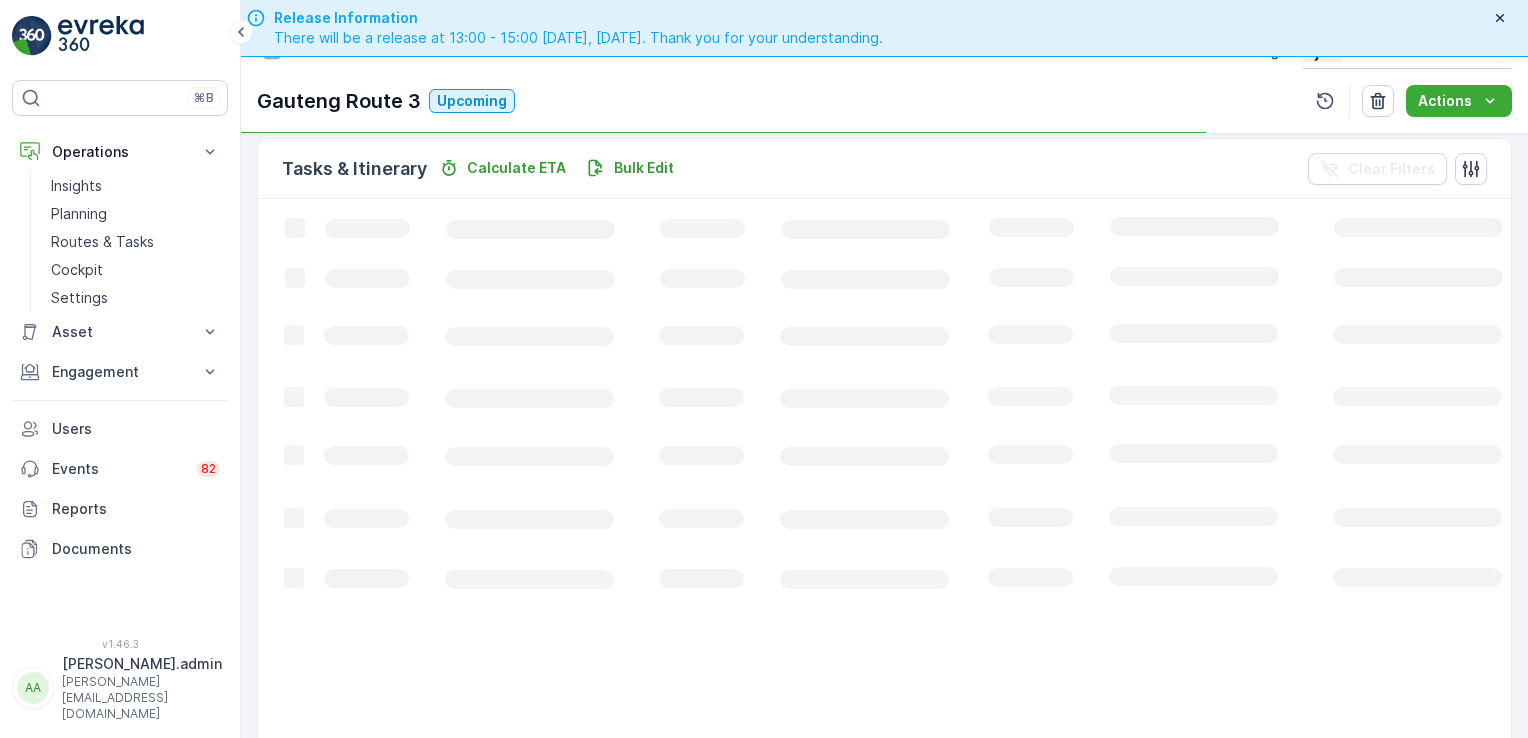 scroll, scrollTop: 548, scrollLeft: 0, axis: vertical 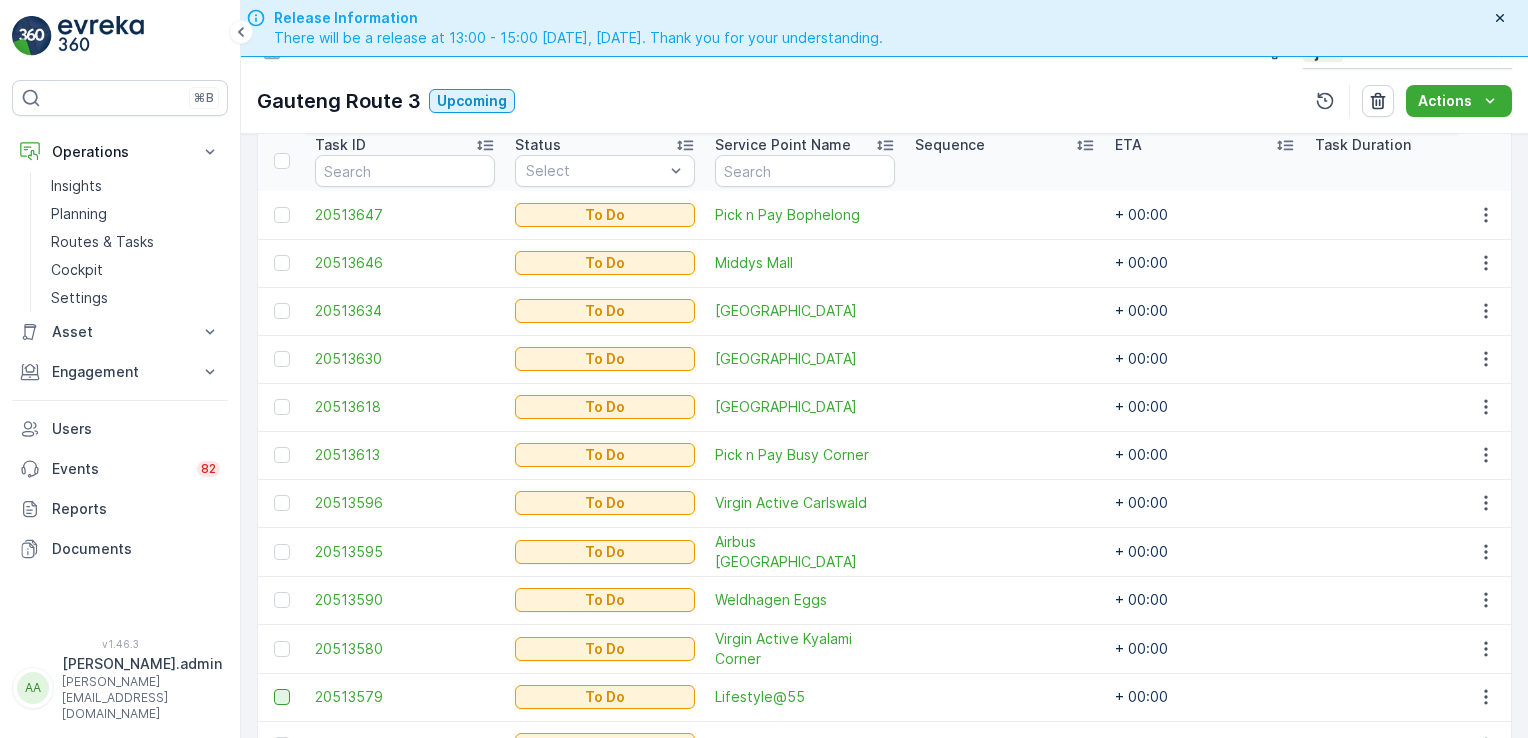 click at bounding box center [282, 697] 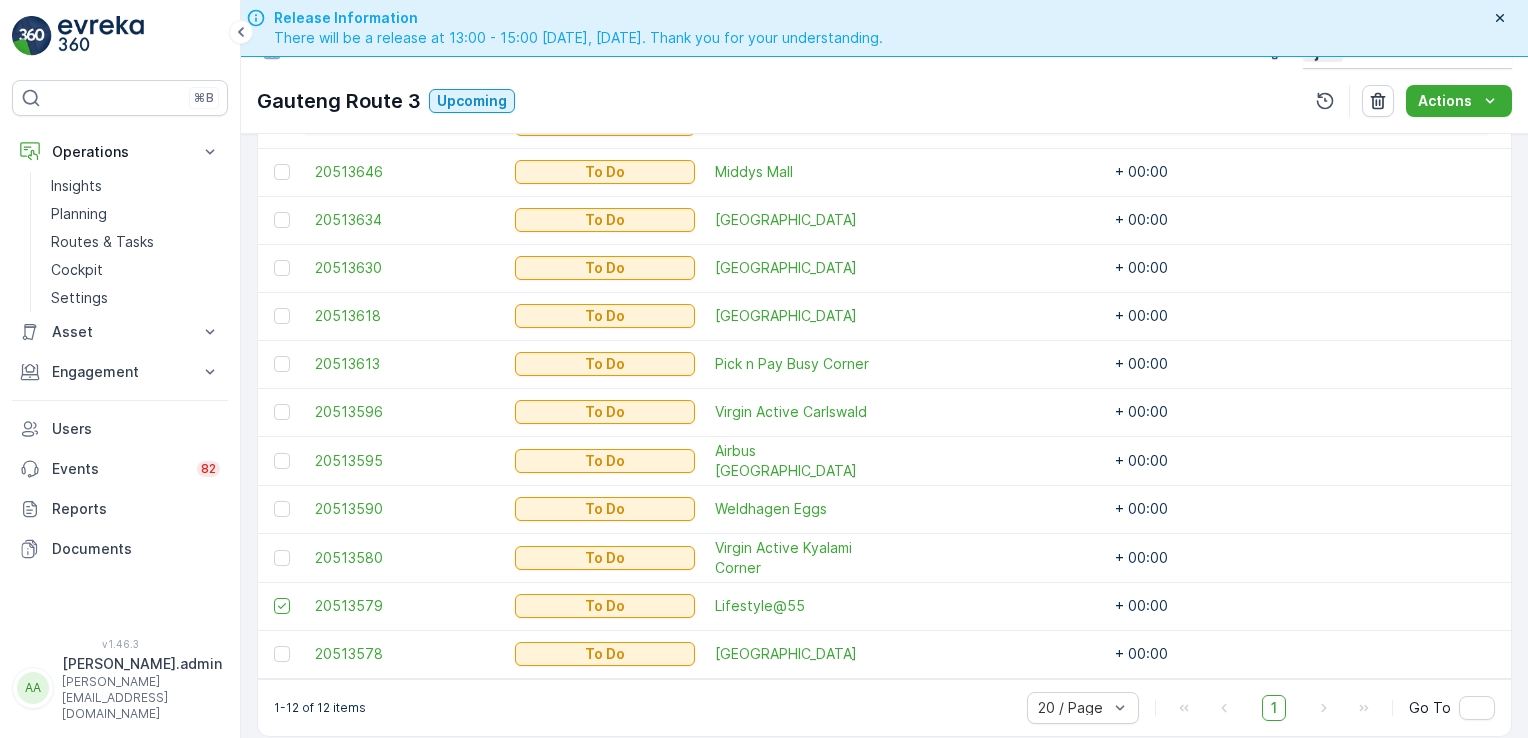 scroll, scrollTop: 648, scrollLeft: 0, axis: vertical 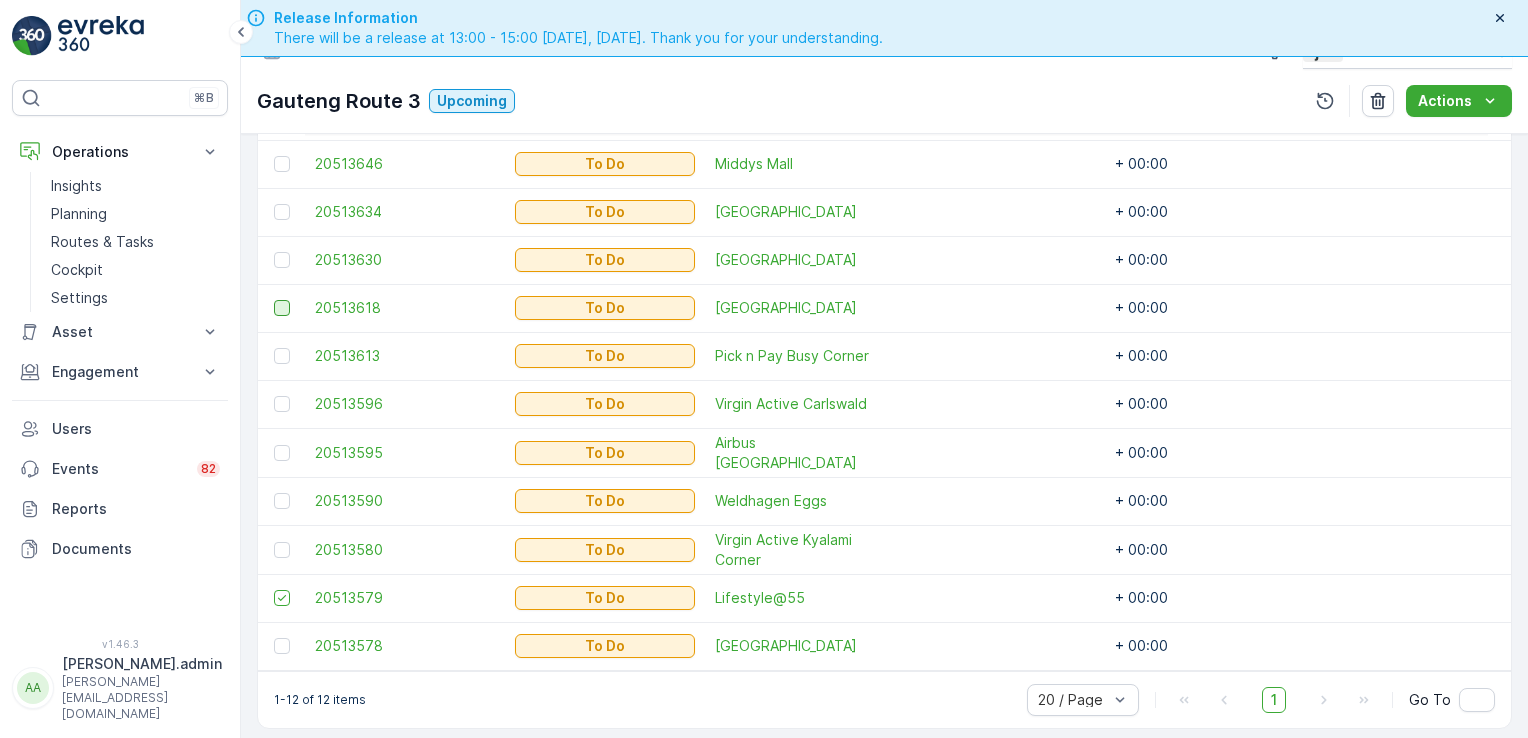 click at bounding box center [282, 308] 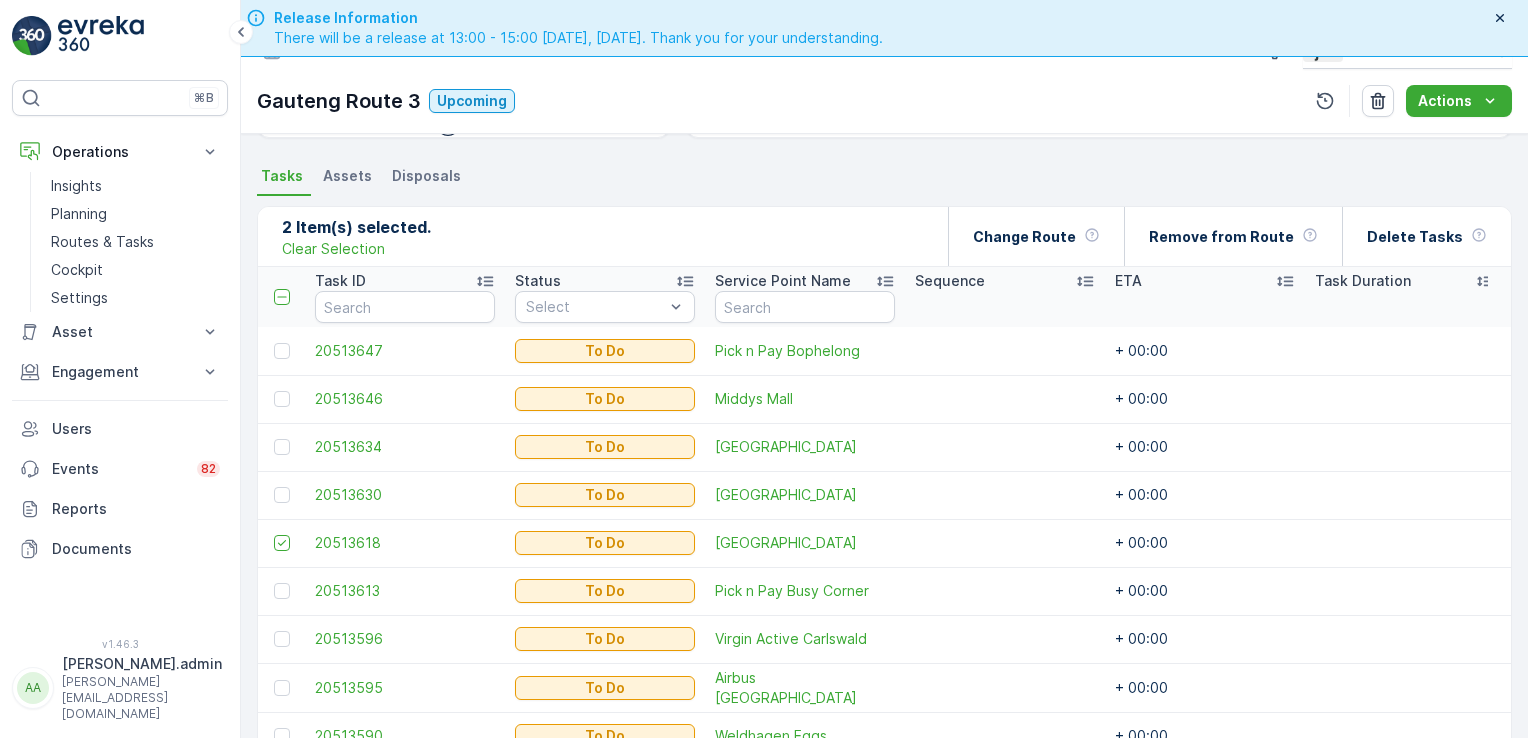 scroll, scrollTop: 356, scrollLeft: 0, axis: vertical 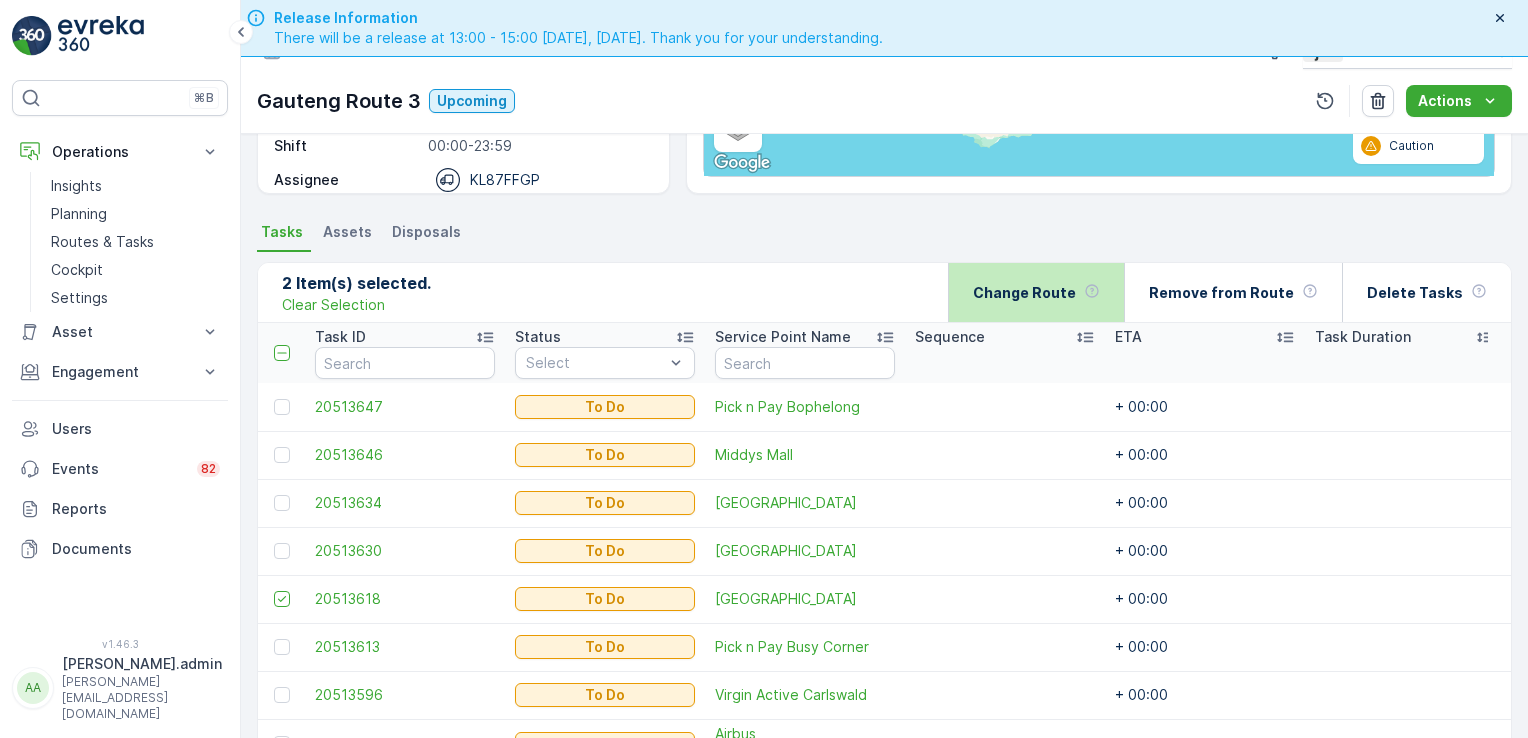 click on "Change Route" at bounding box center (1024, 293) 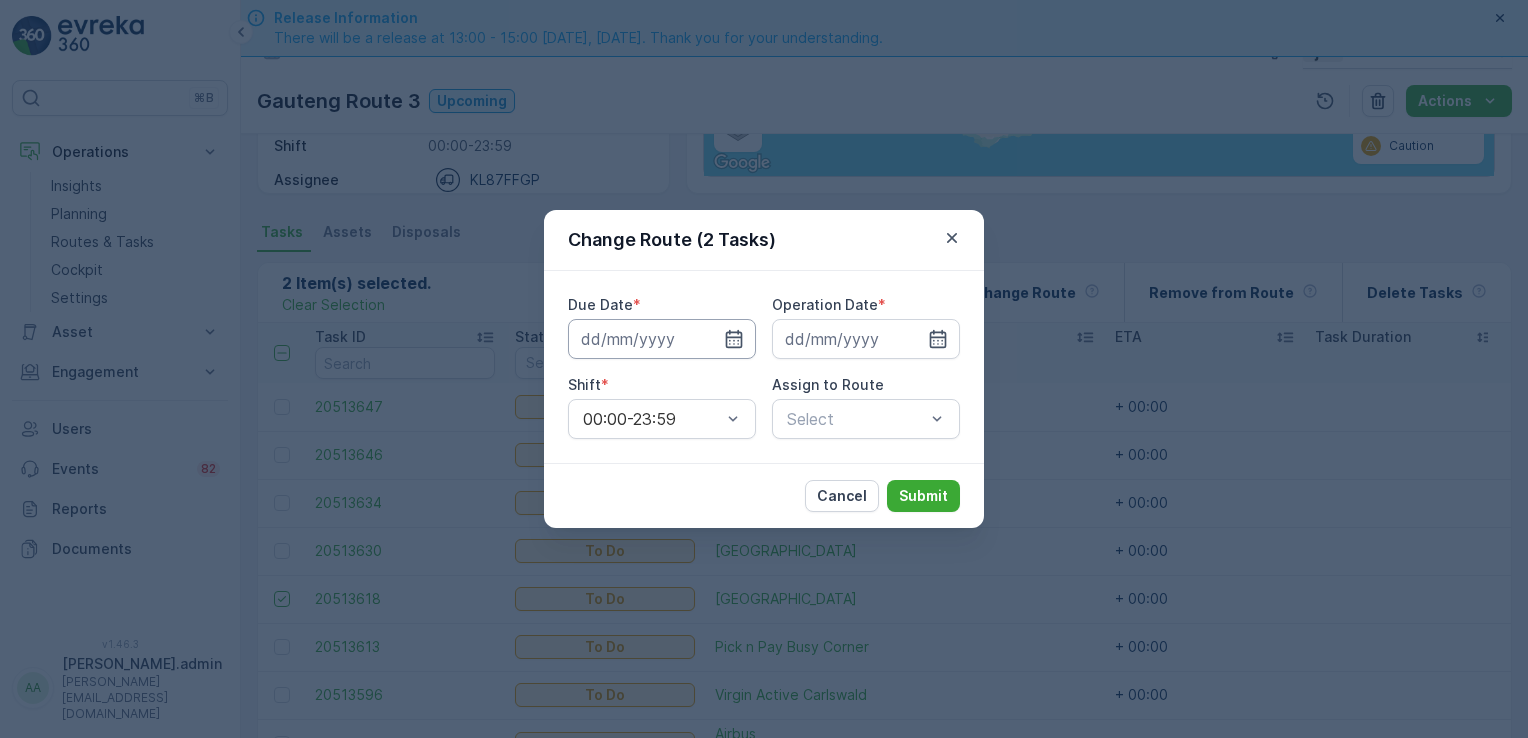 click at bounding box center [662, 339] 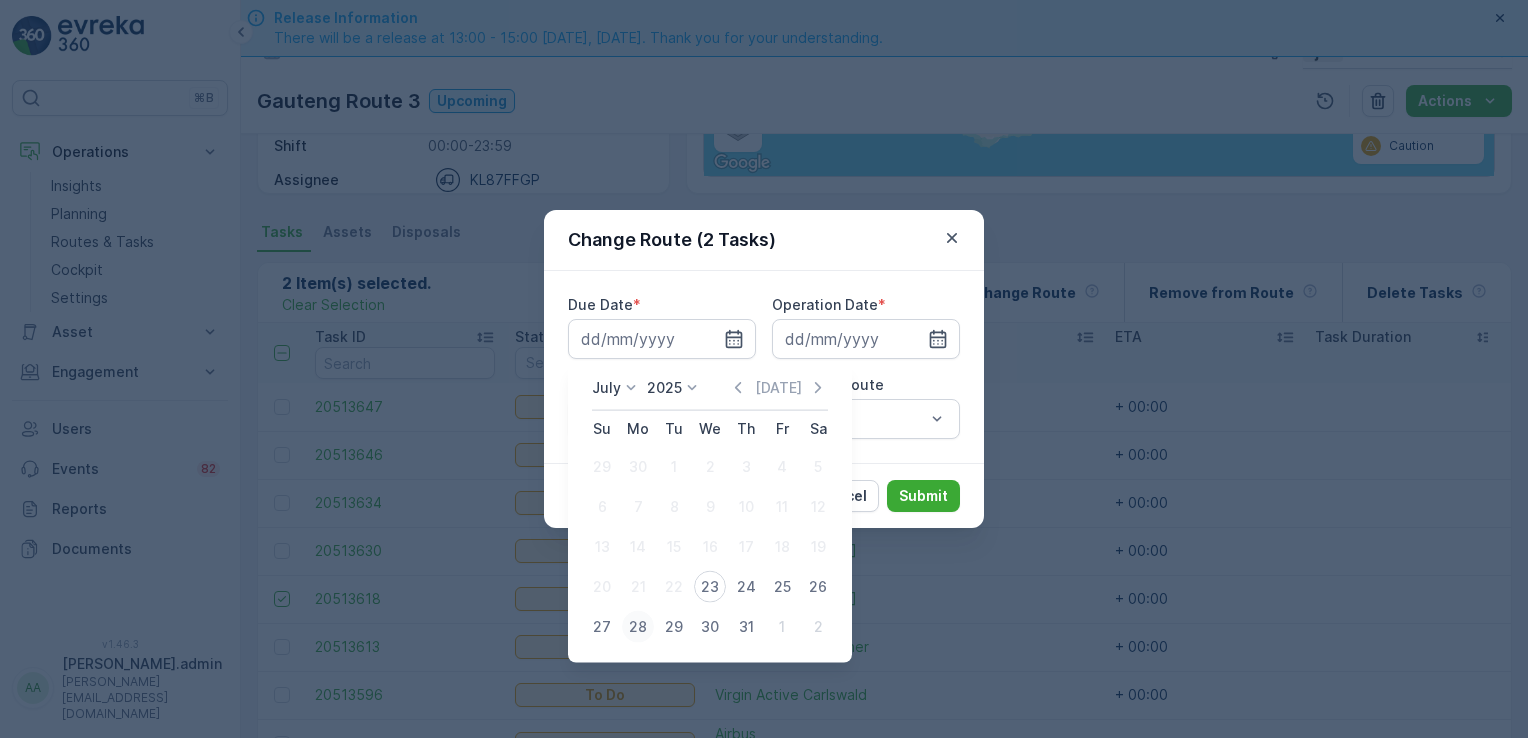 click on "28" at bounding box center (638, 627) 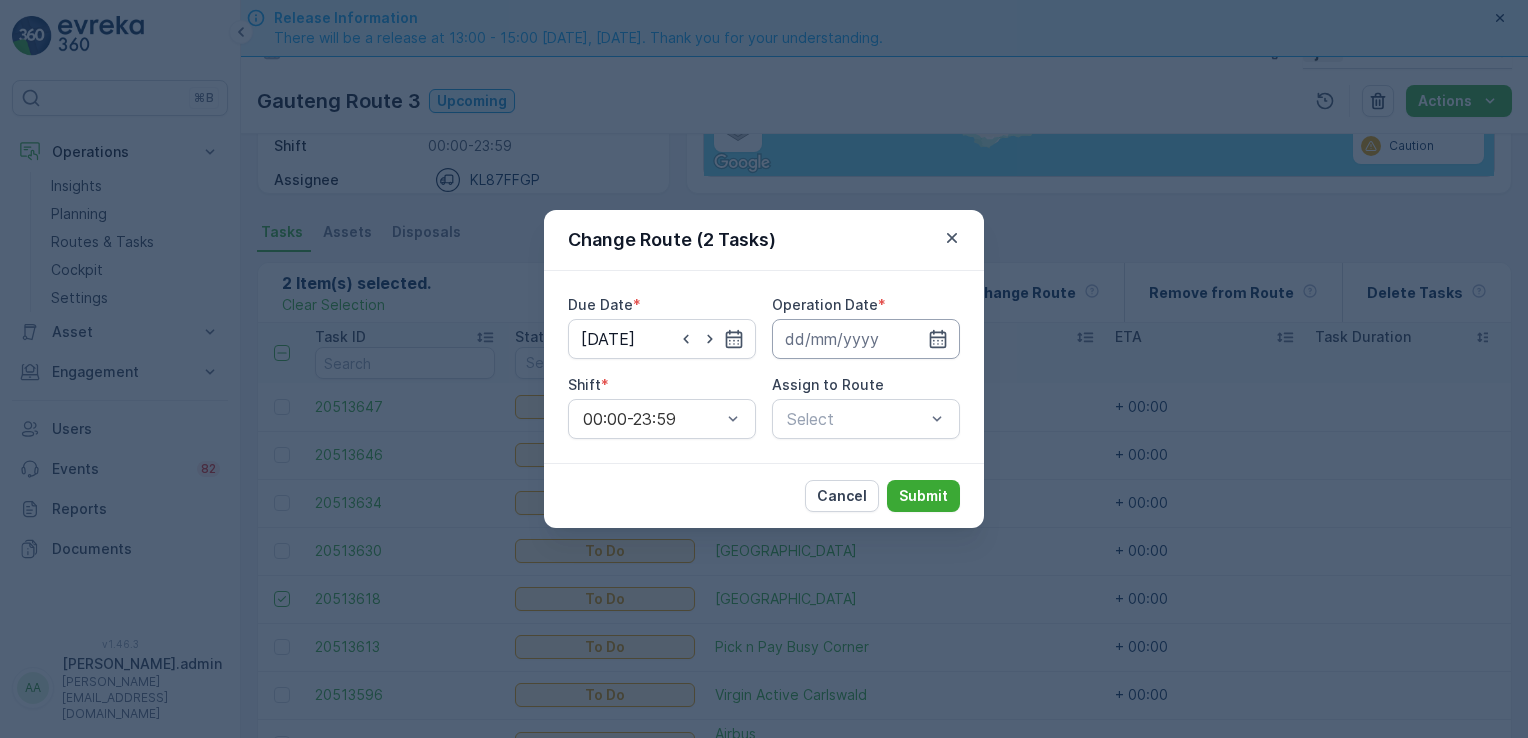 click at bounding box center [866, 339] 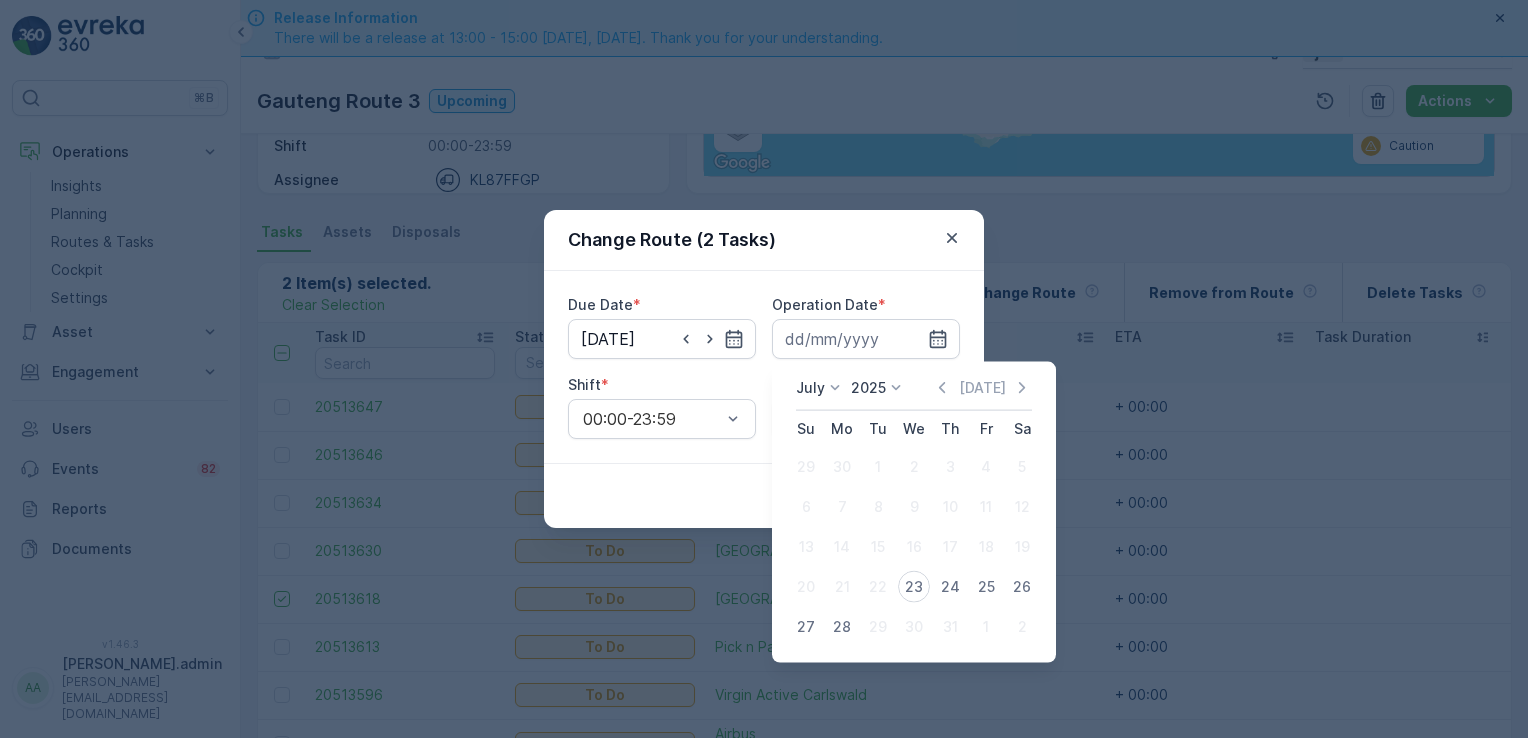 click on "28" at bounding box center [842, 627] 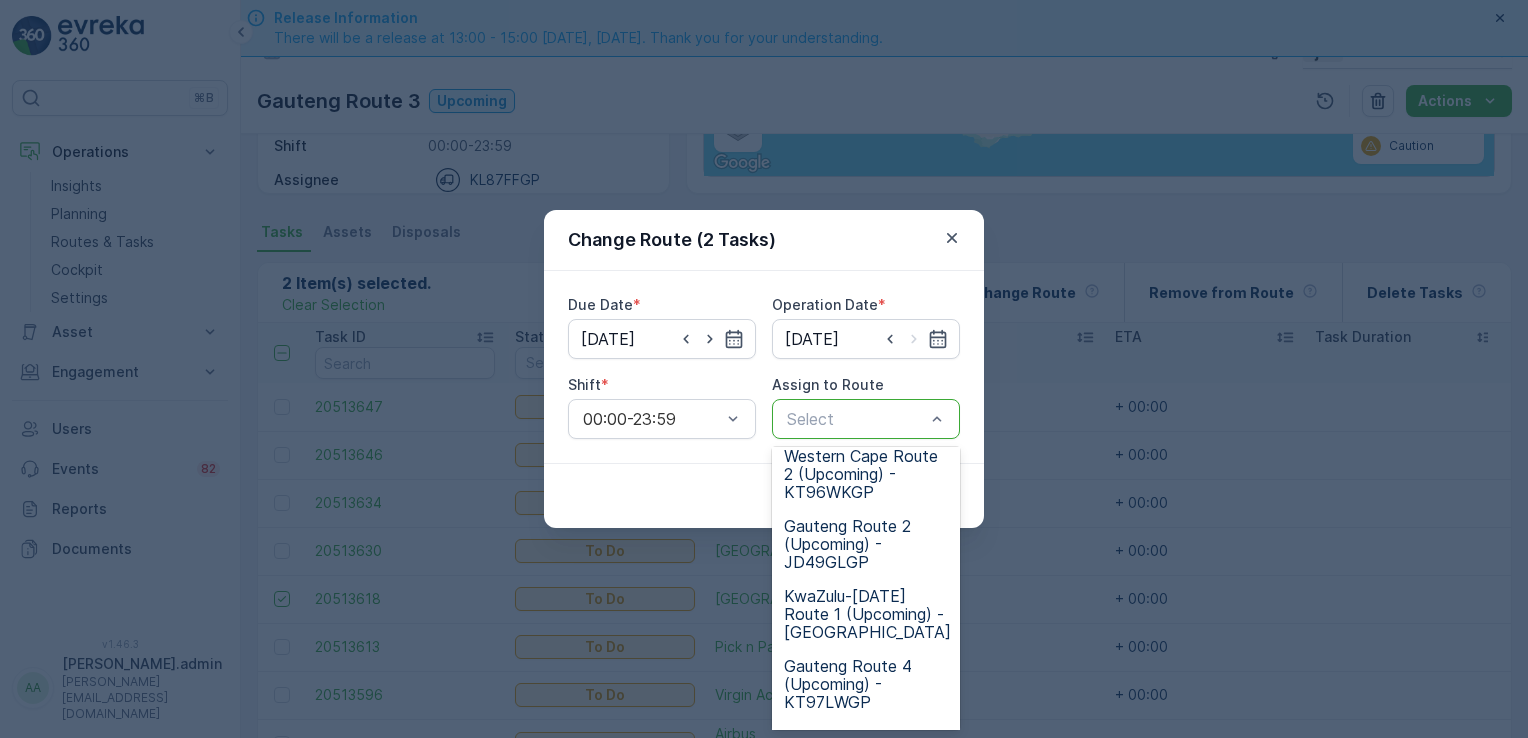 scroll, scrollTop: 424, scrollLeft: 0, axis: vertical 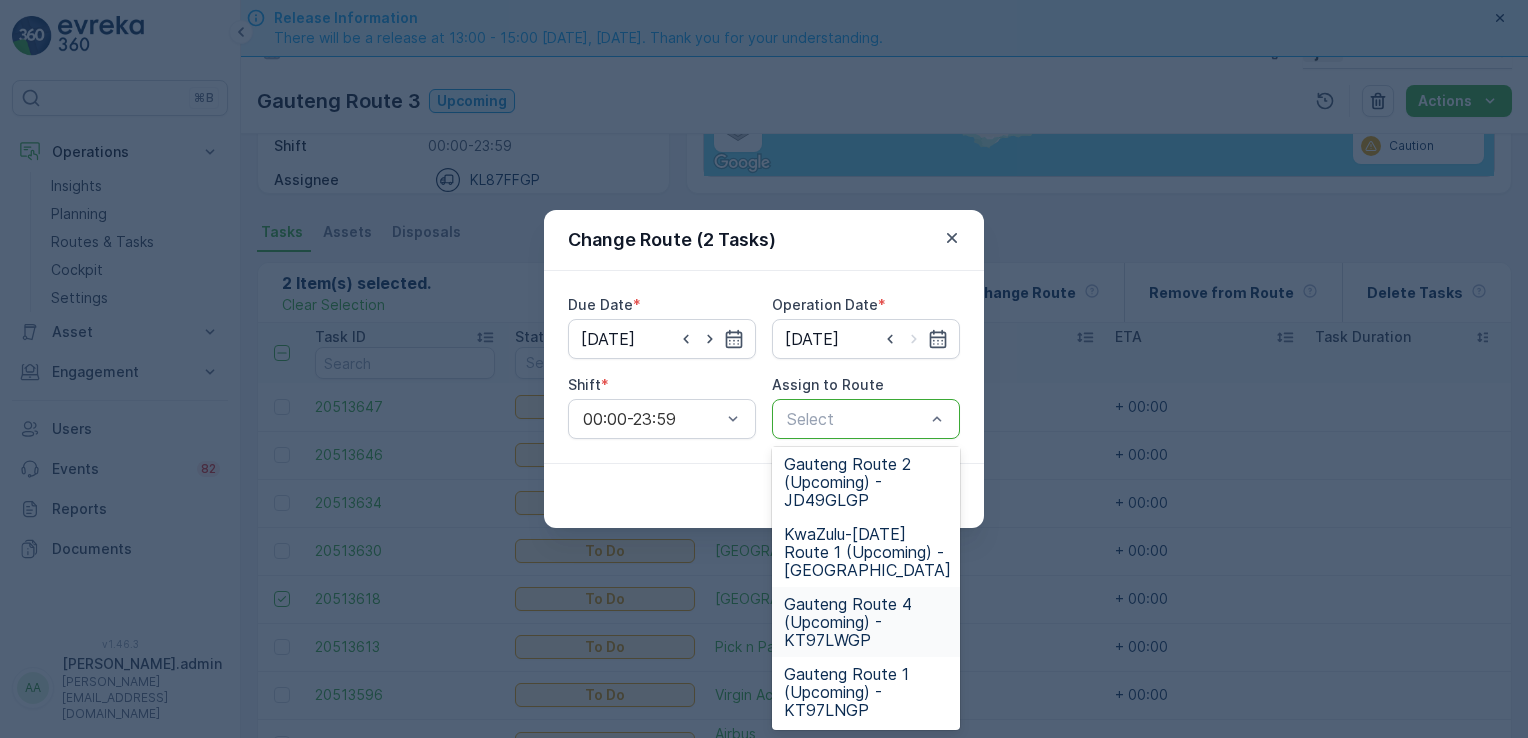 click on "Gauteng Route 4 (Upcoming) - KT97LWGP" at bounding box center [866, 622] 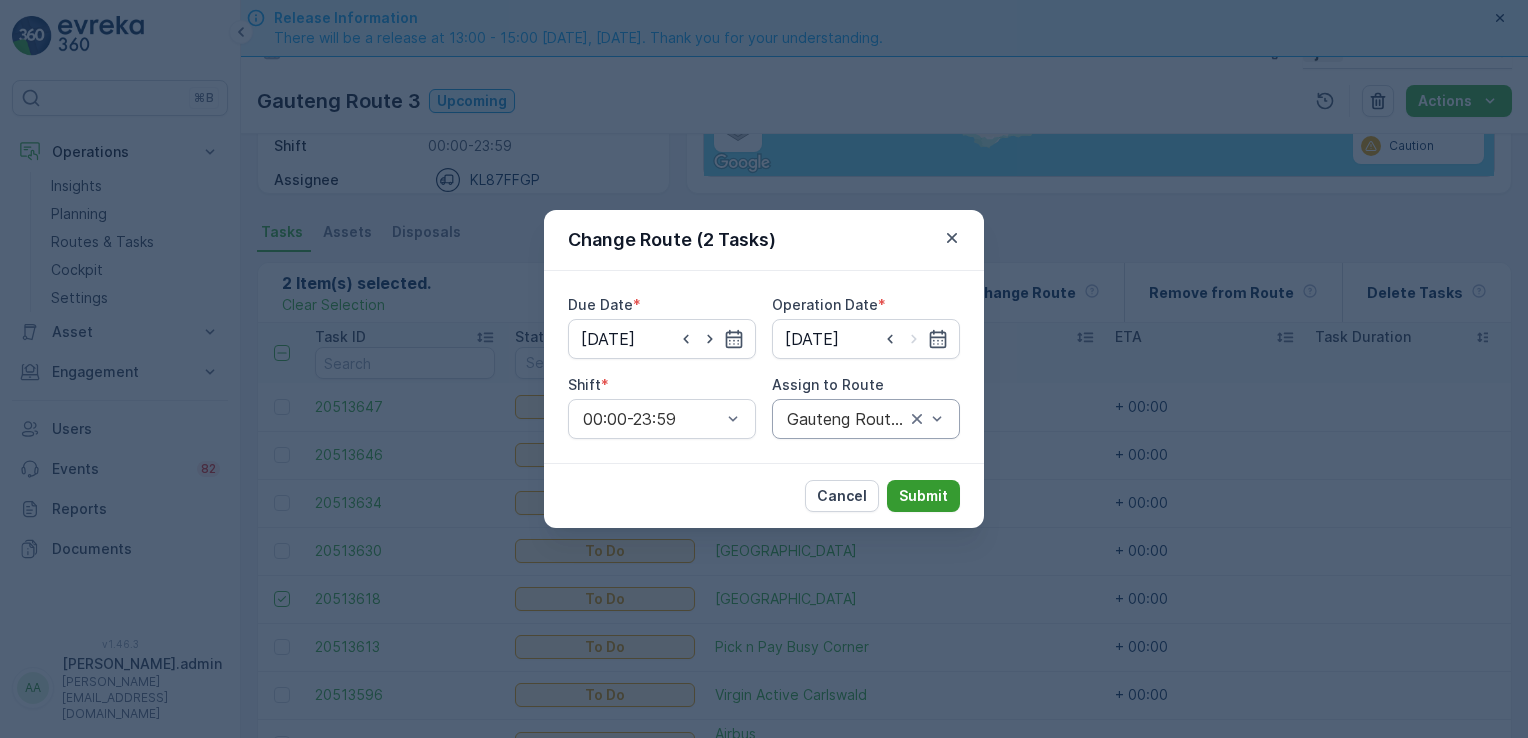 click on "Submit" at bounding box center [923, 496] 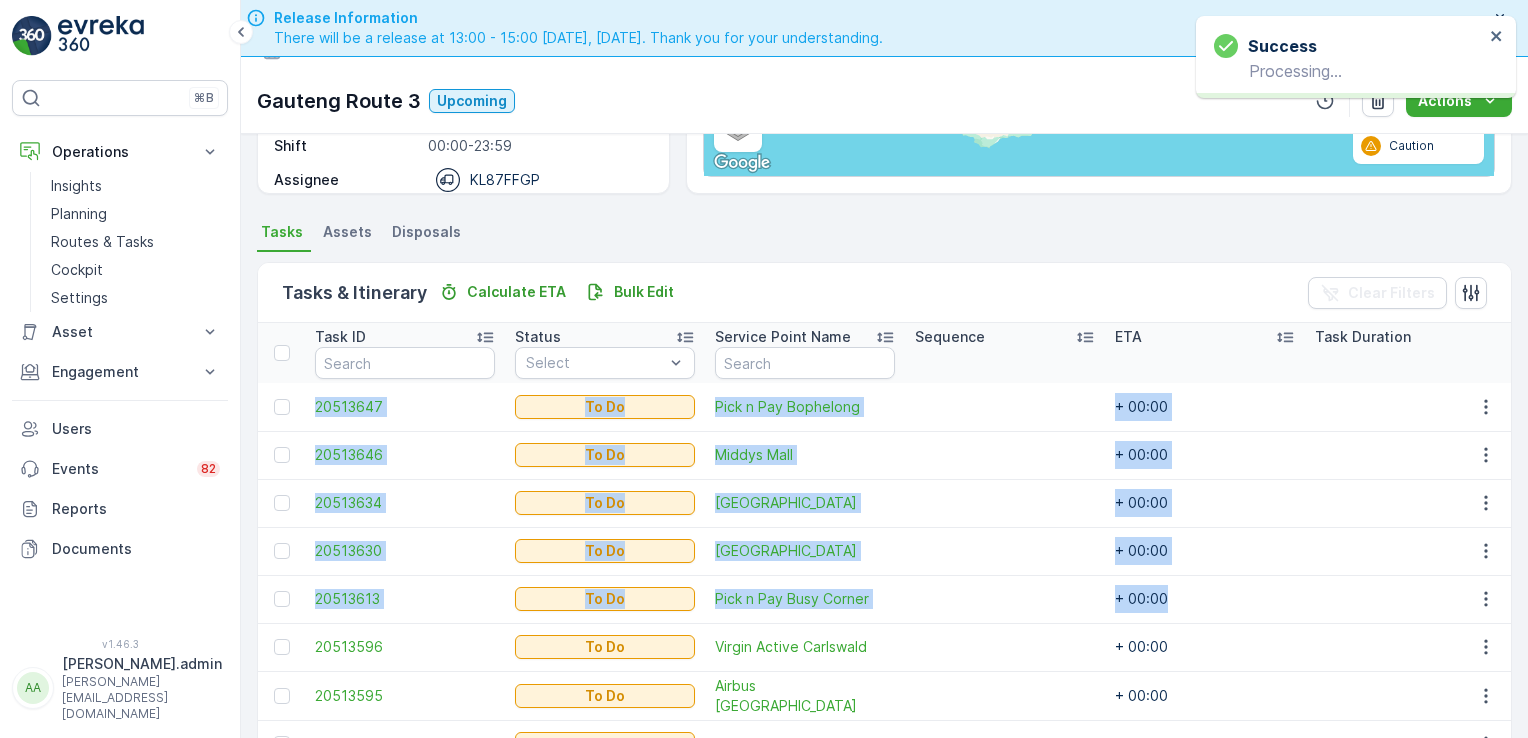 drag, startPoint x: 1531, startPoint y: 554, endPoint x: 1531, endPoint y: 608, distance: 54 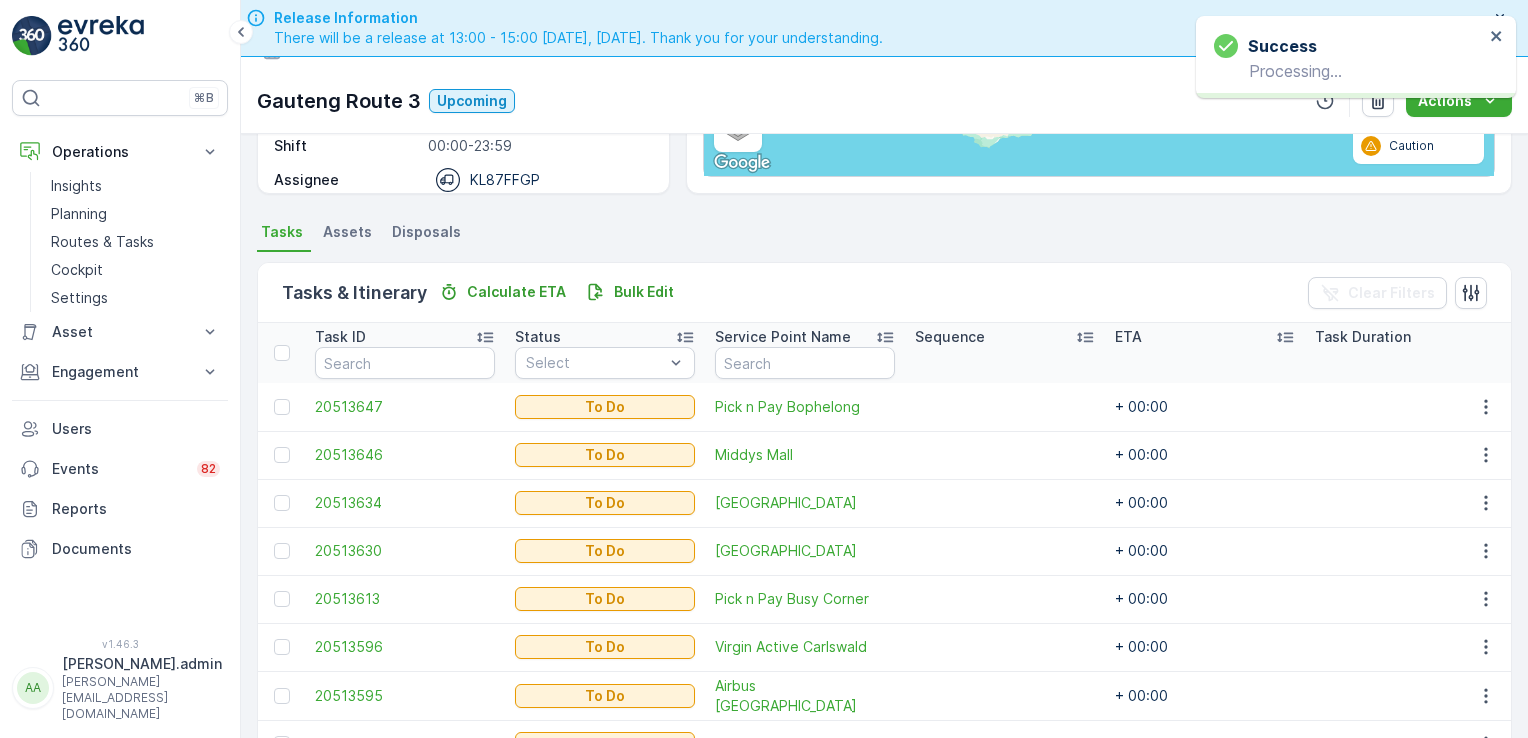 click on "Tasks Assets Disposals" at bounding box center (884, 235) 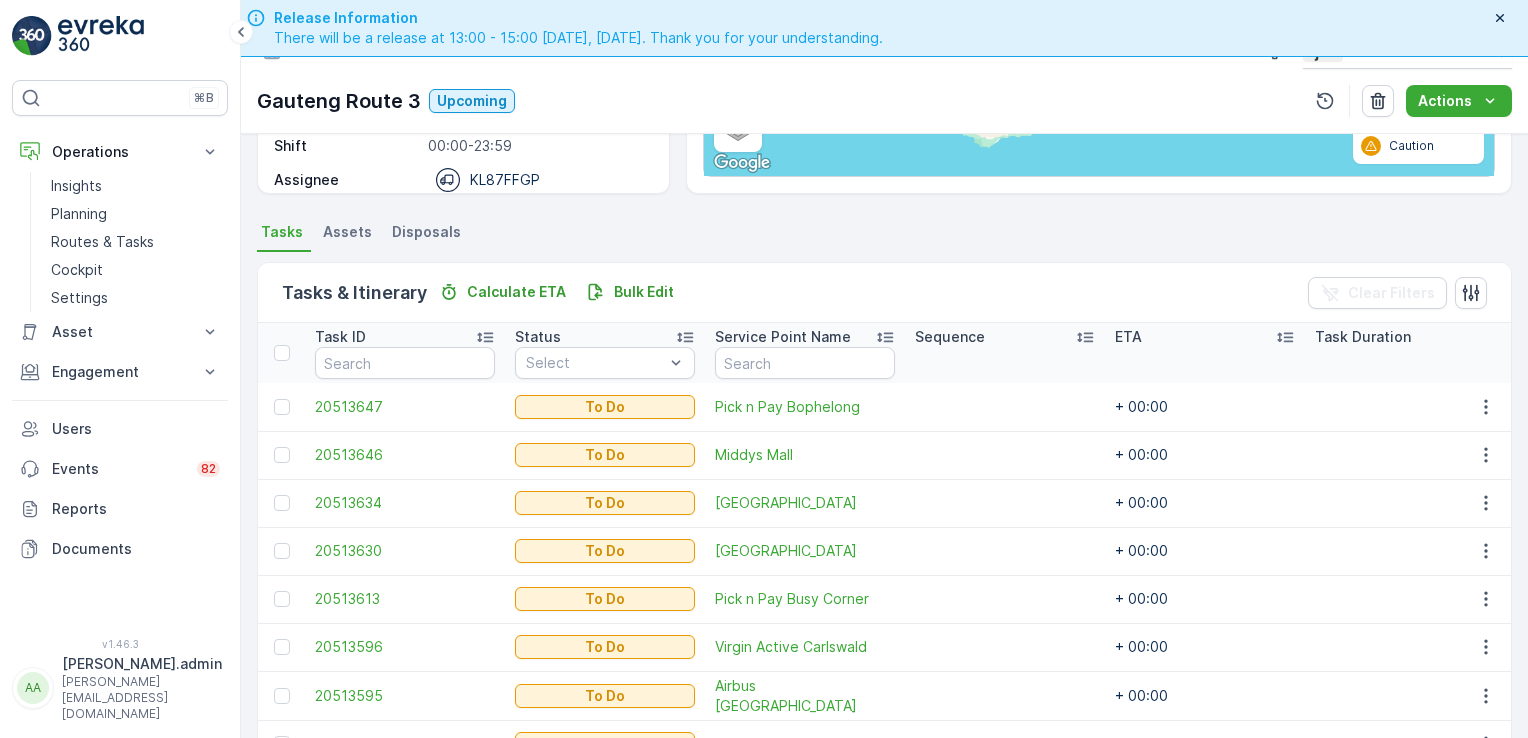 scroll, scrollTop: 556, scrollLeft: 0, axis: vertical 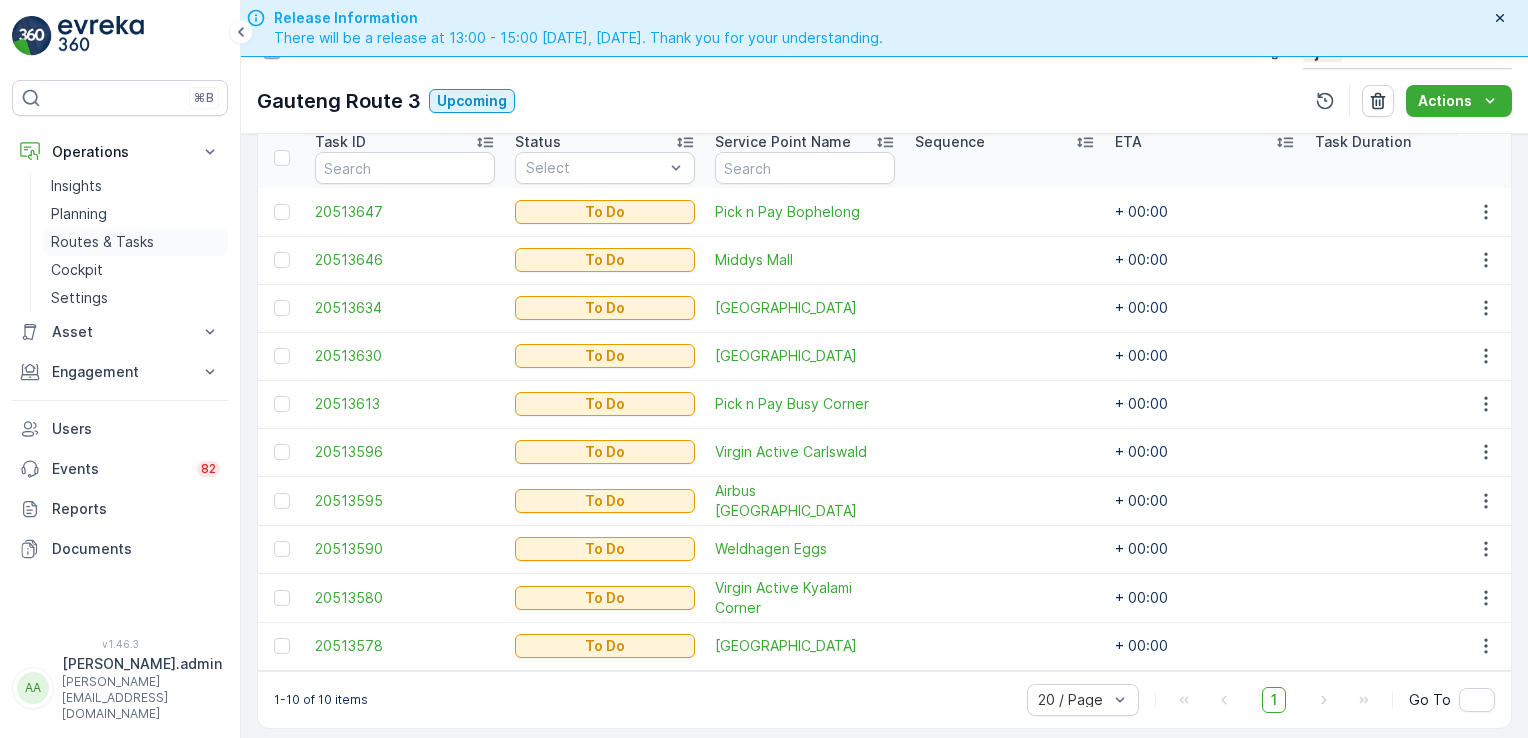 click on "Routes & Tasks" at bounding box center (102, 242) 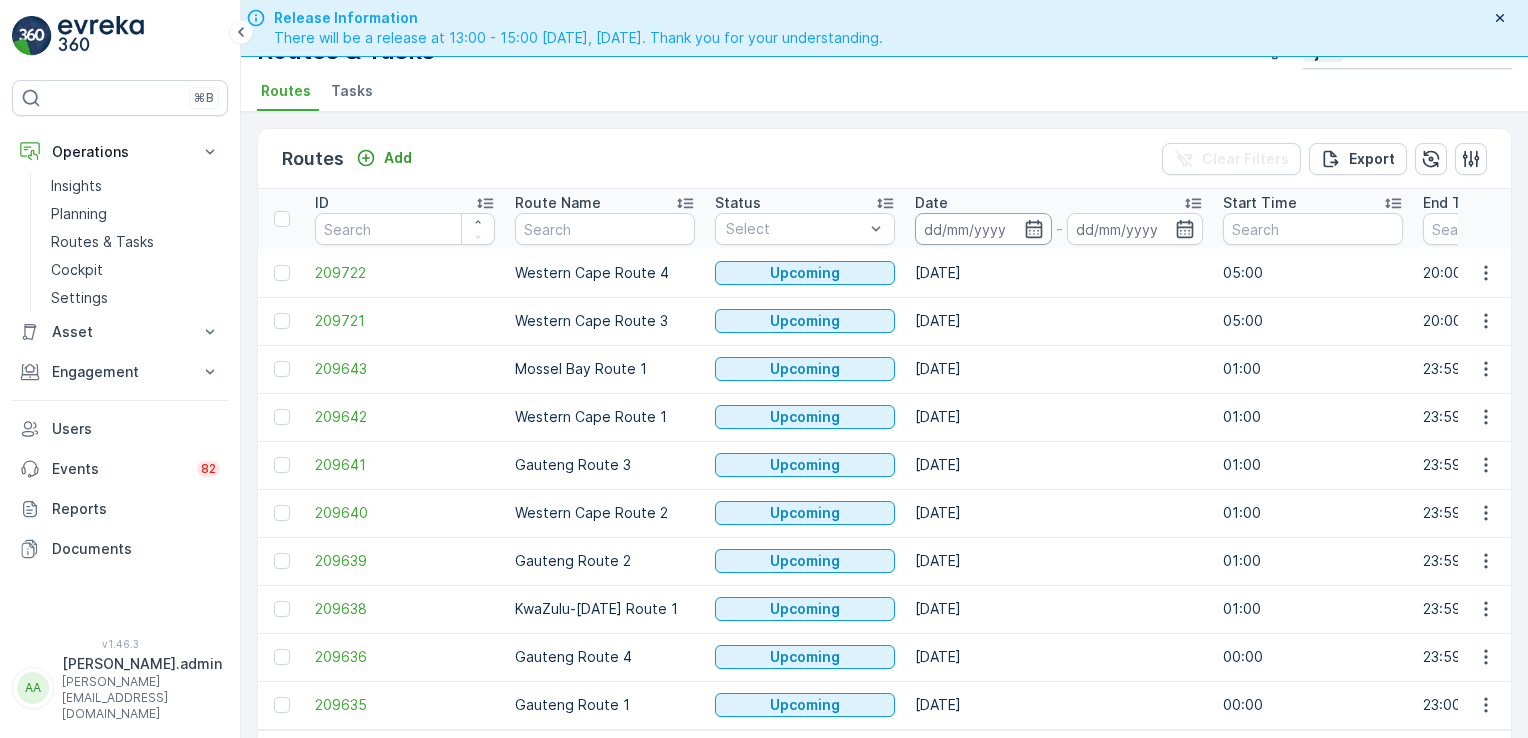 click at bounding box center (983, 229) 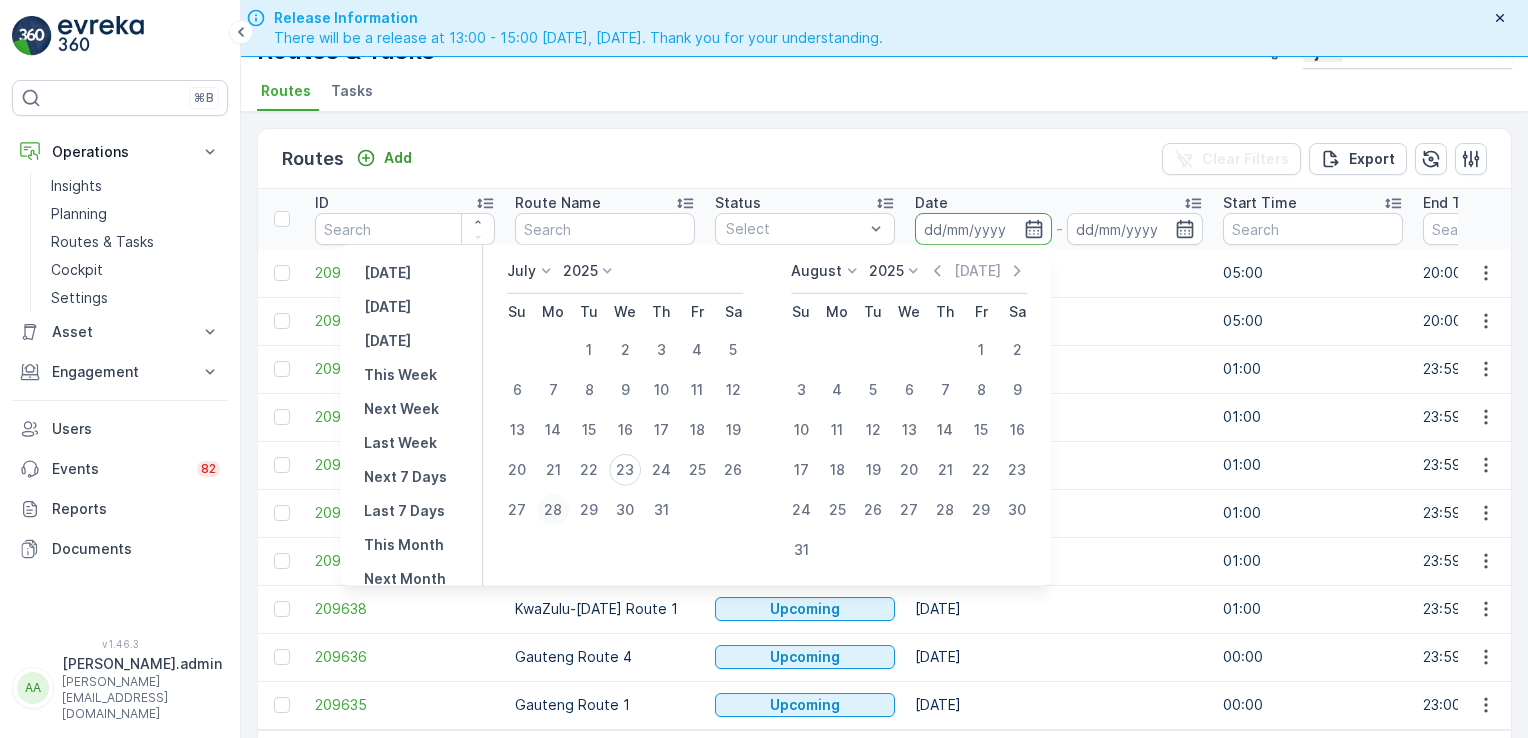 click on "28" at bounding box center (553, 510) 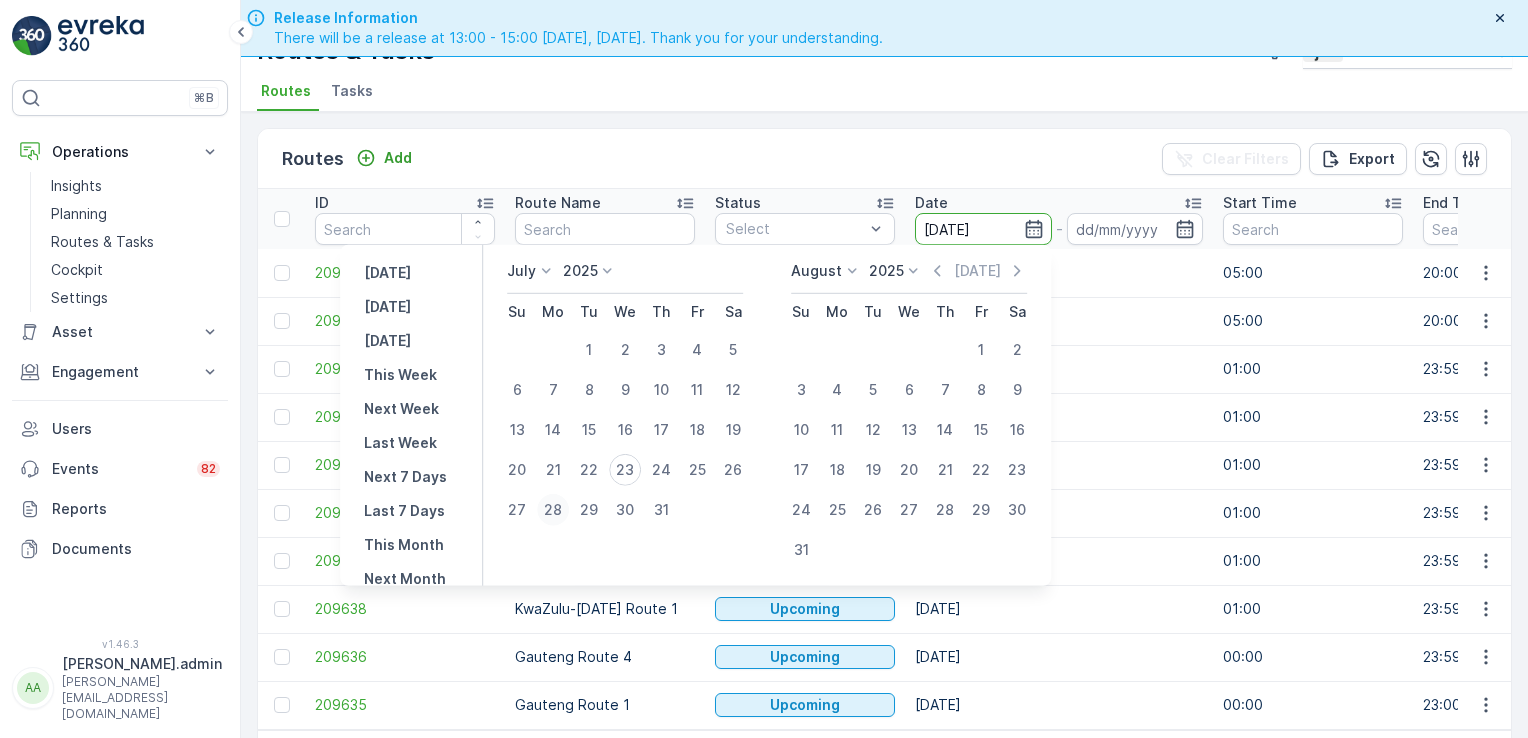 click on "28" at bounding box center (553, 510) 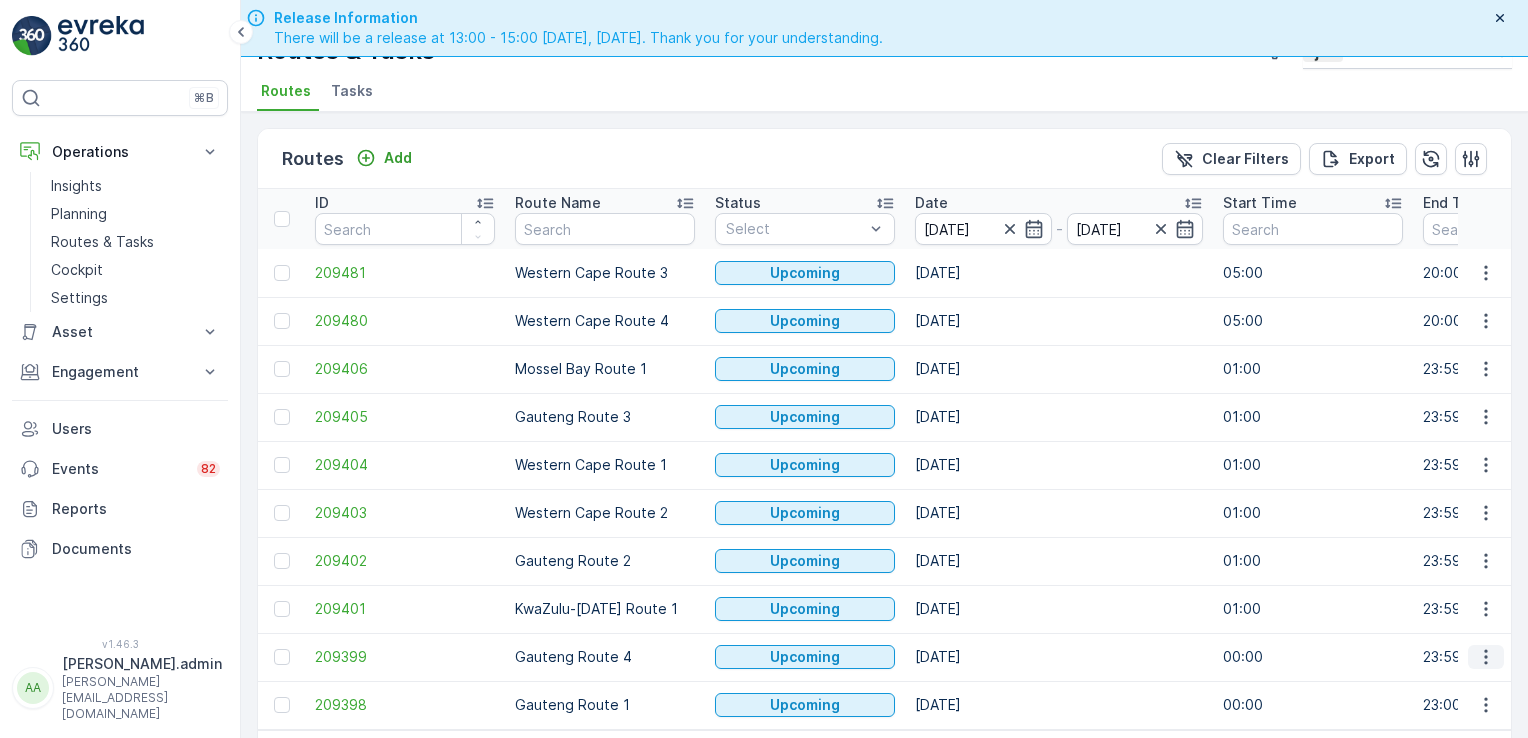 click 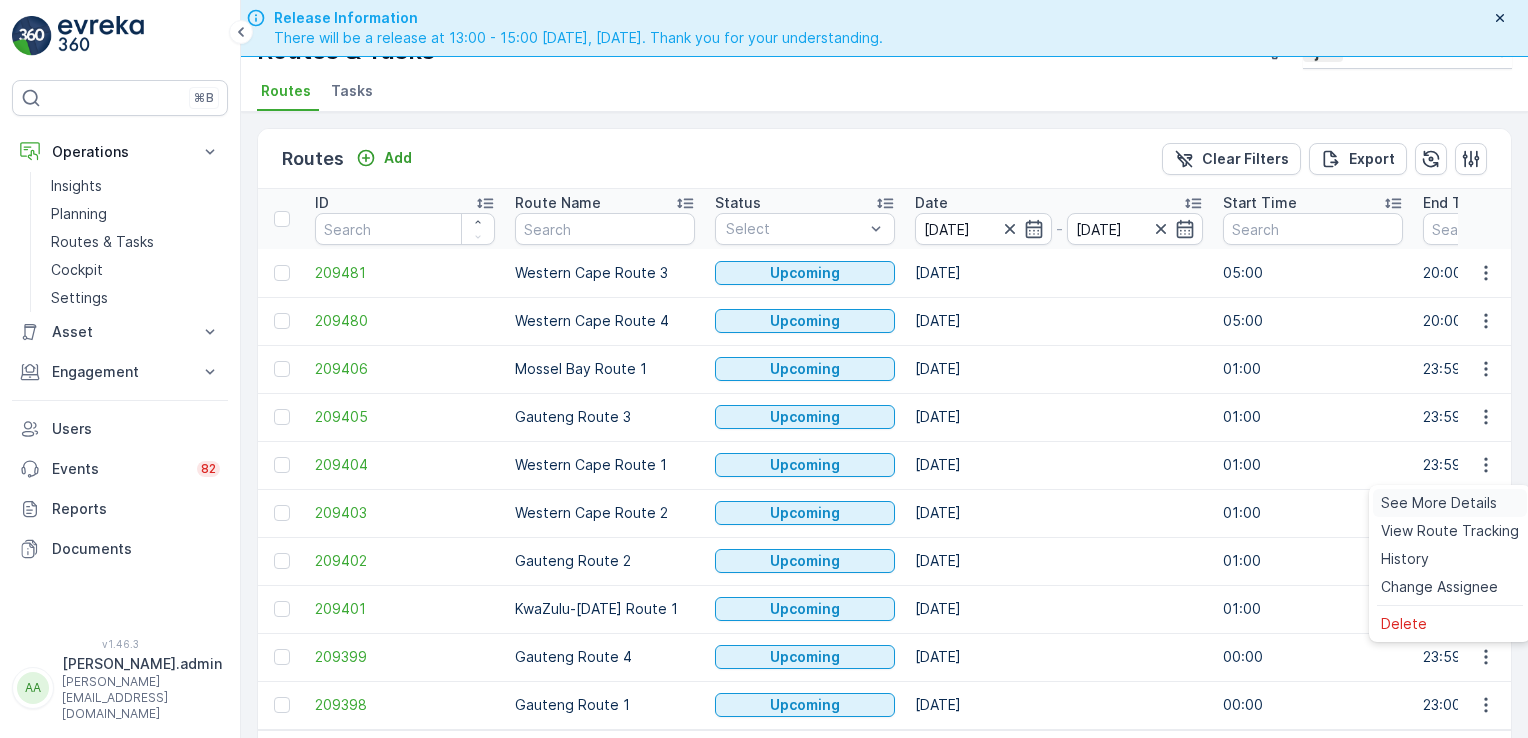 click on "See More Details" at bounding box center (1439, 503) 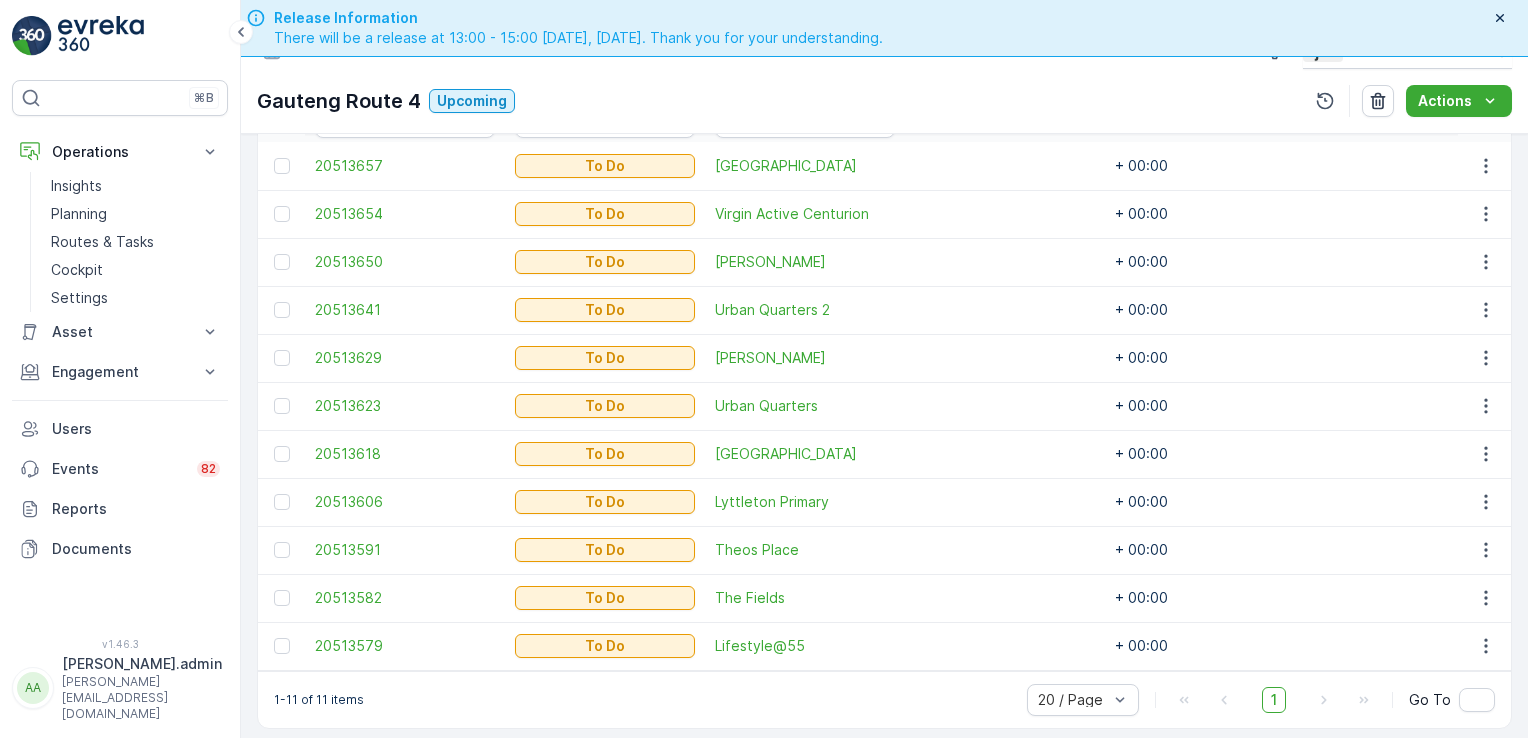 scroll, scrollTop: 604, scrollLeft: 0, axis: vertical 